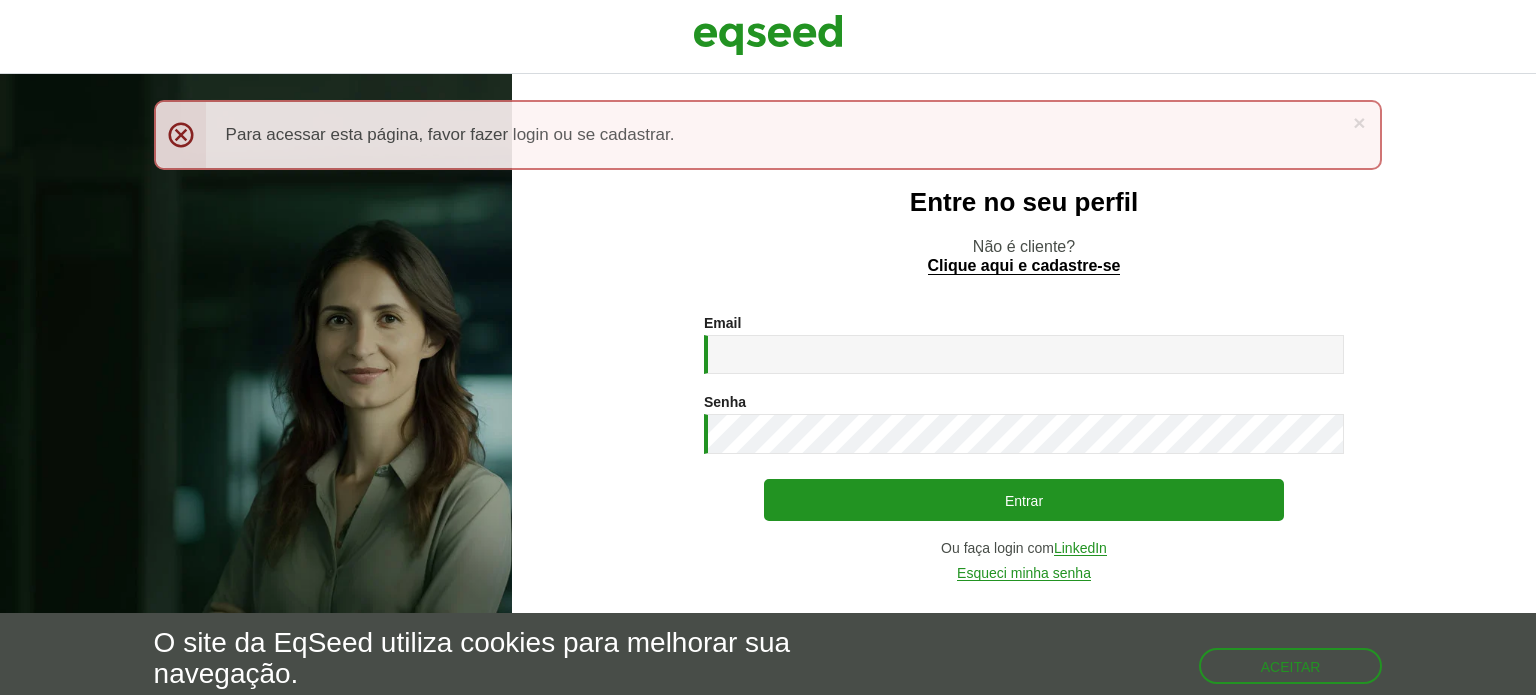 scroll, scrollTop: 0, scrollLeft: 0, axis: both 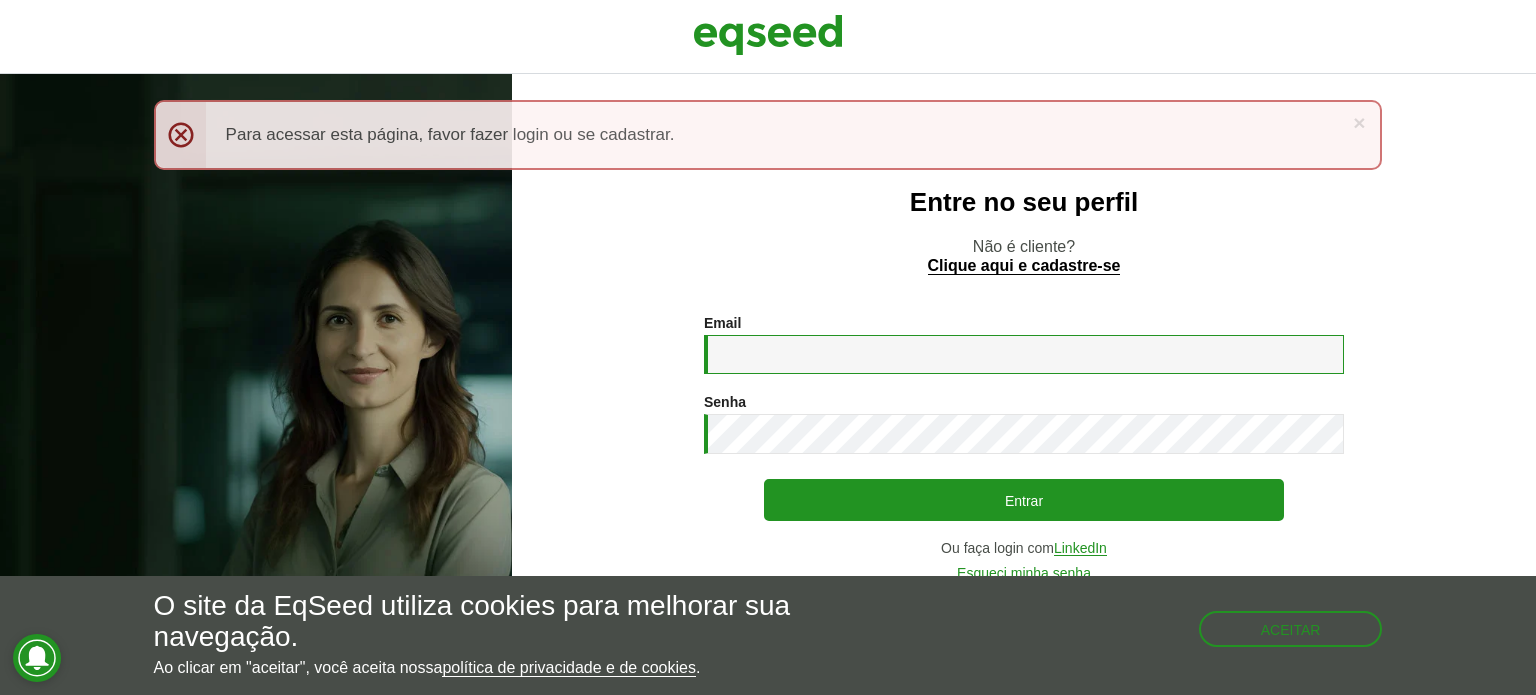 click on "Email  *" at bounding box center (1024, 354) 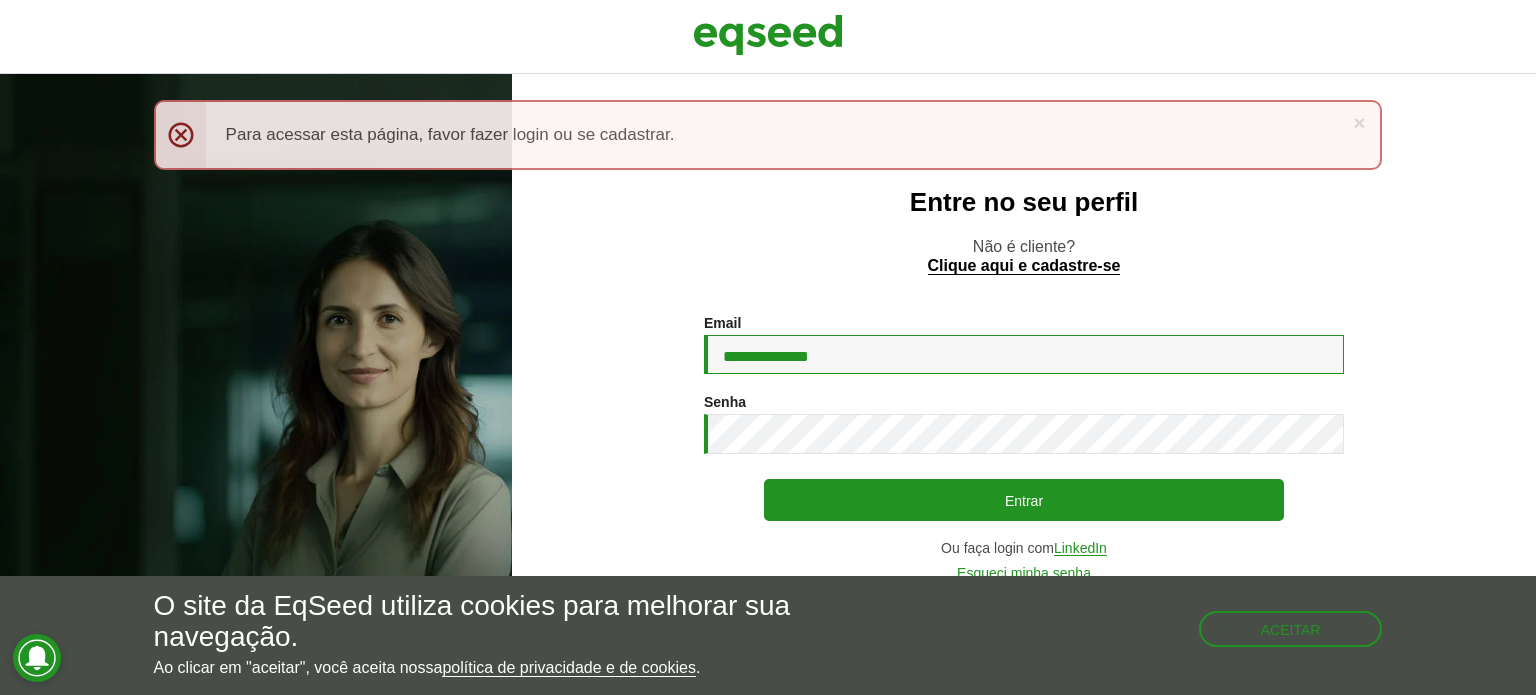click on "**********" at bounding box center (1024, 354) 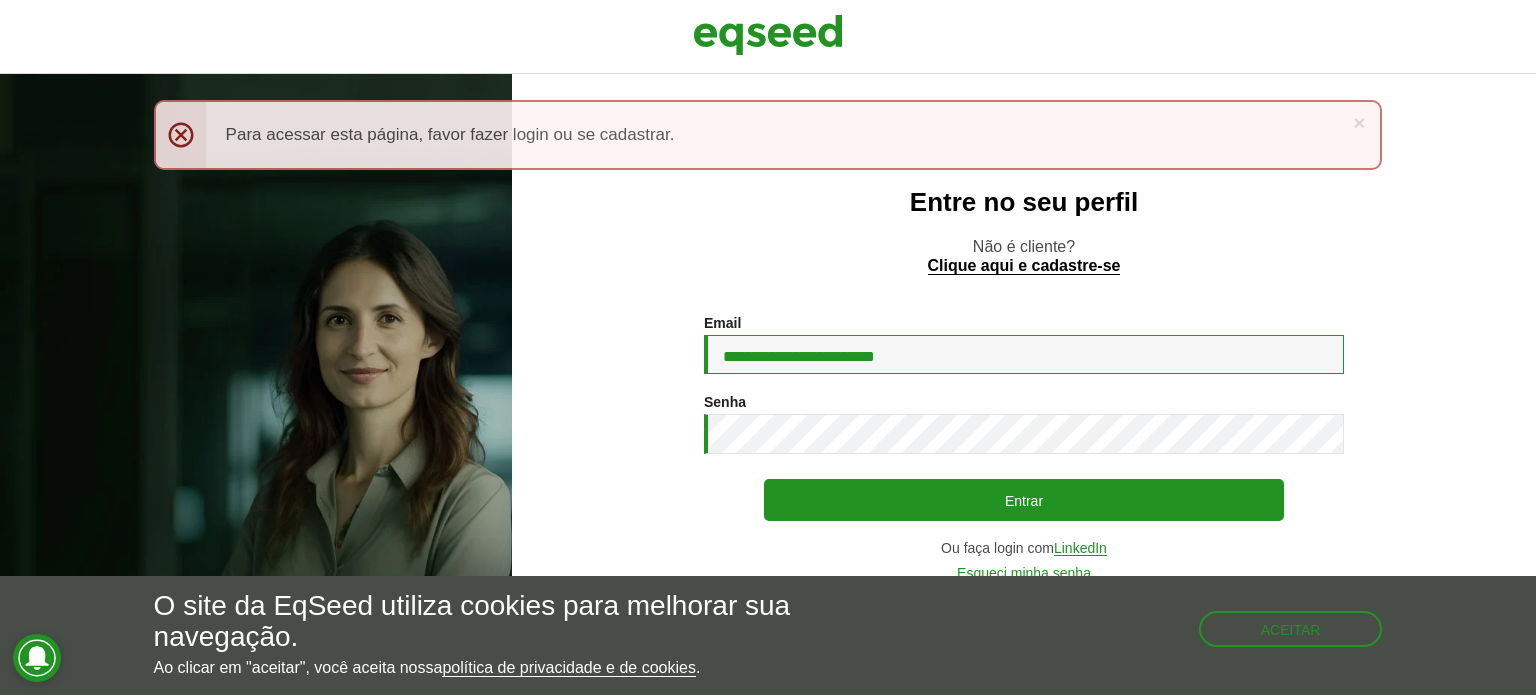 type on "**********" 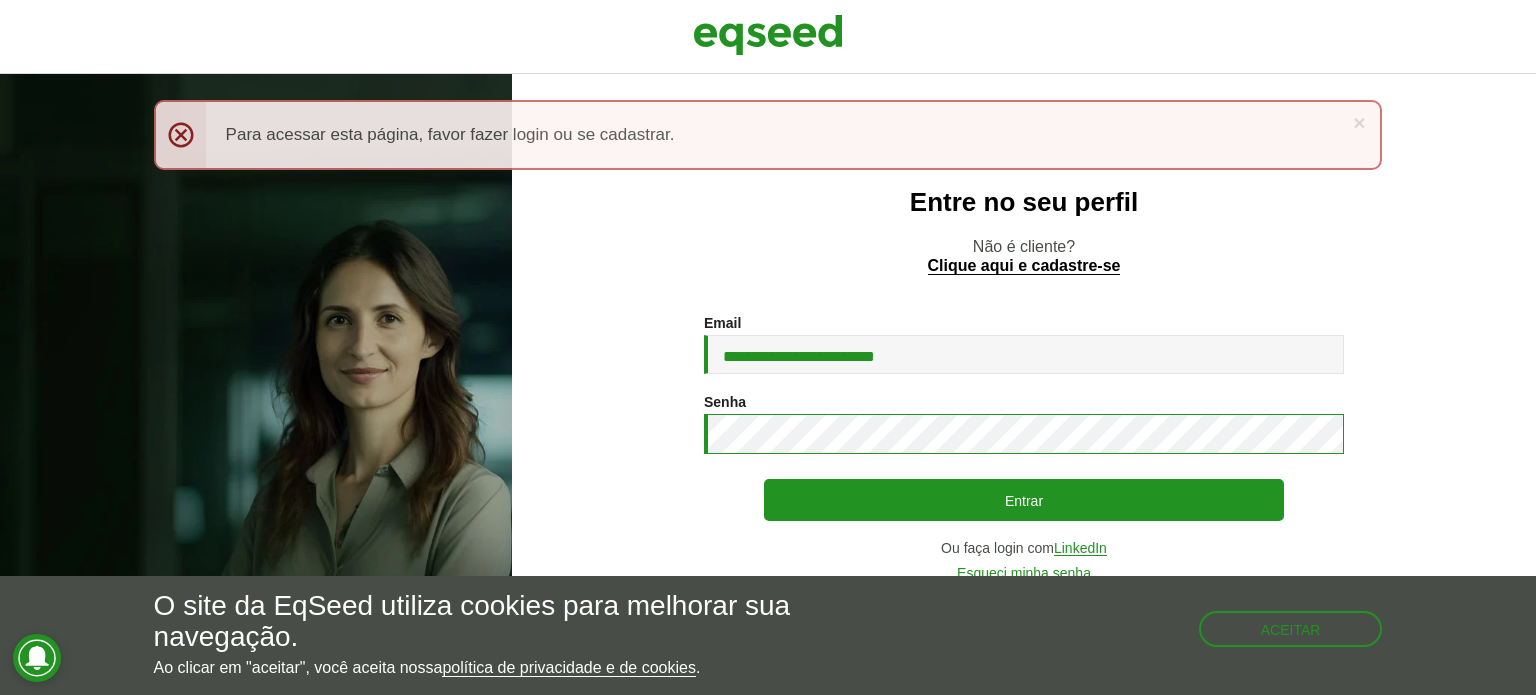 click on "Entrar" at bounding box center [1024, 500] 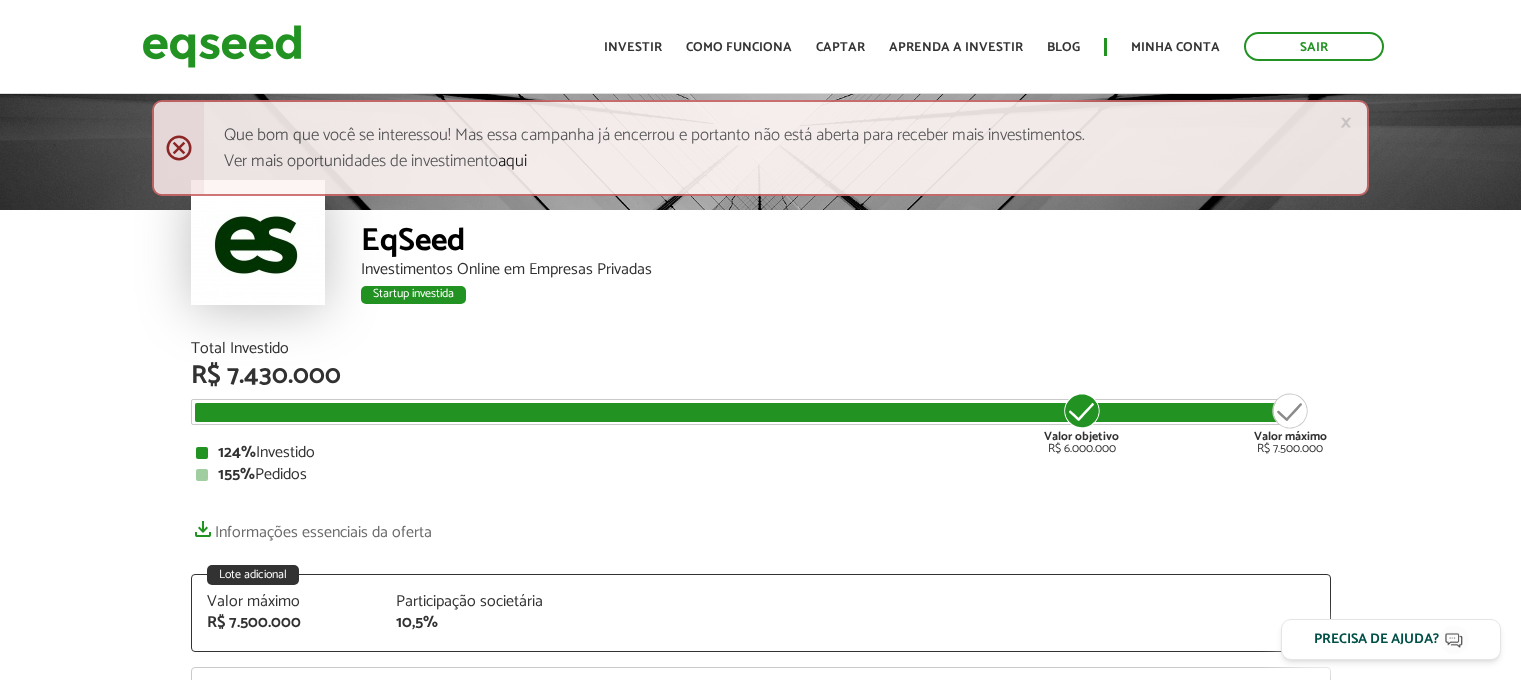 scroll, scrollTop: 0, scrollLeft: 0, axis: both 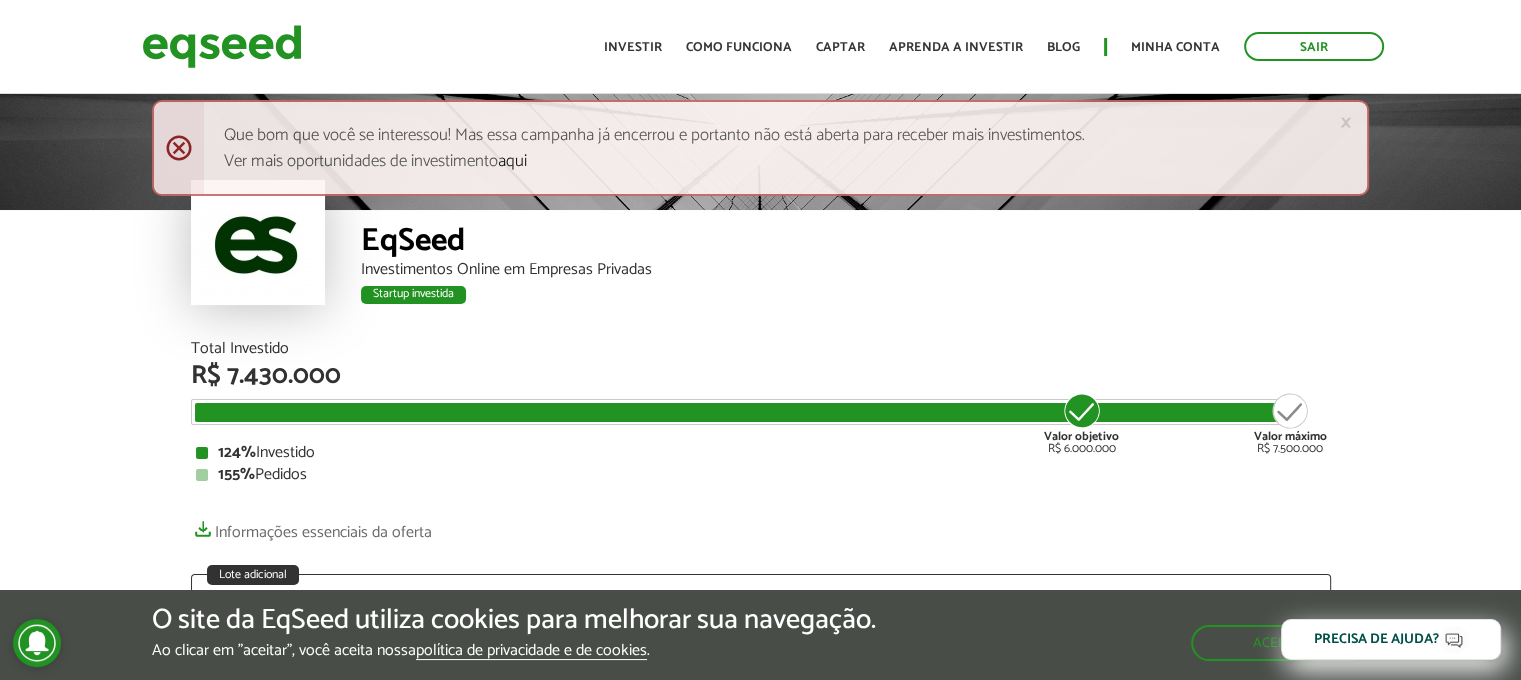 click on "EqSeed
Investimentos Online em Empresas Privadas
Startup investida" at bounding box center [846, 275] 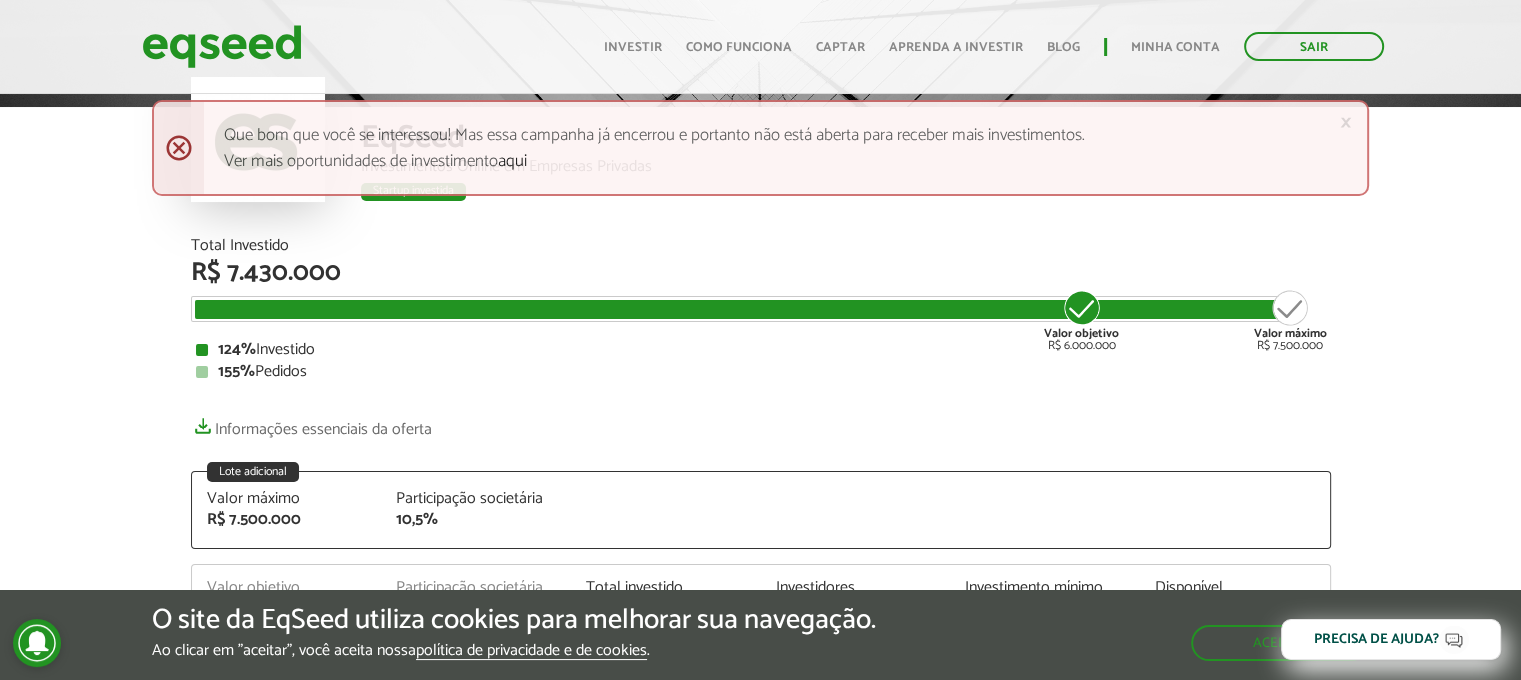 scroll, scrollTop: 48, scrollLeft: 0, axis: vertical 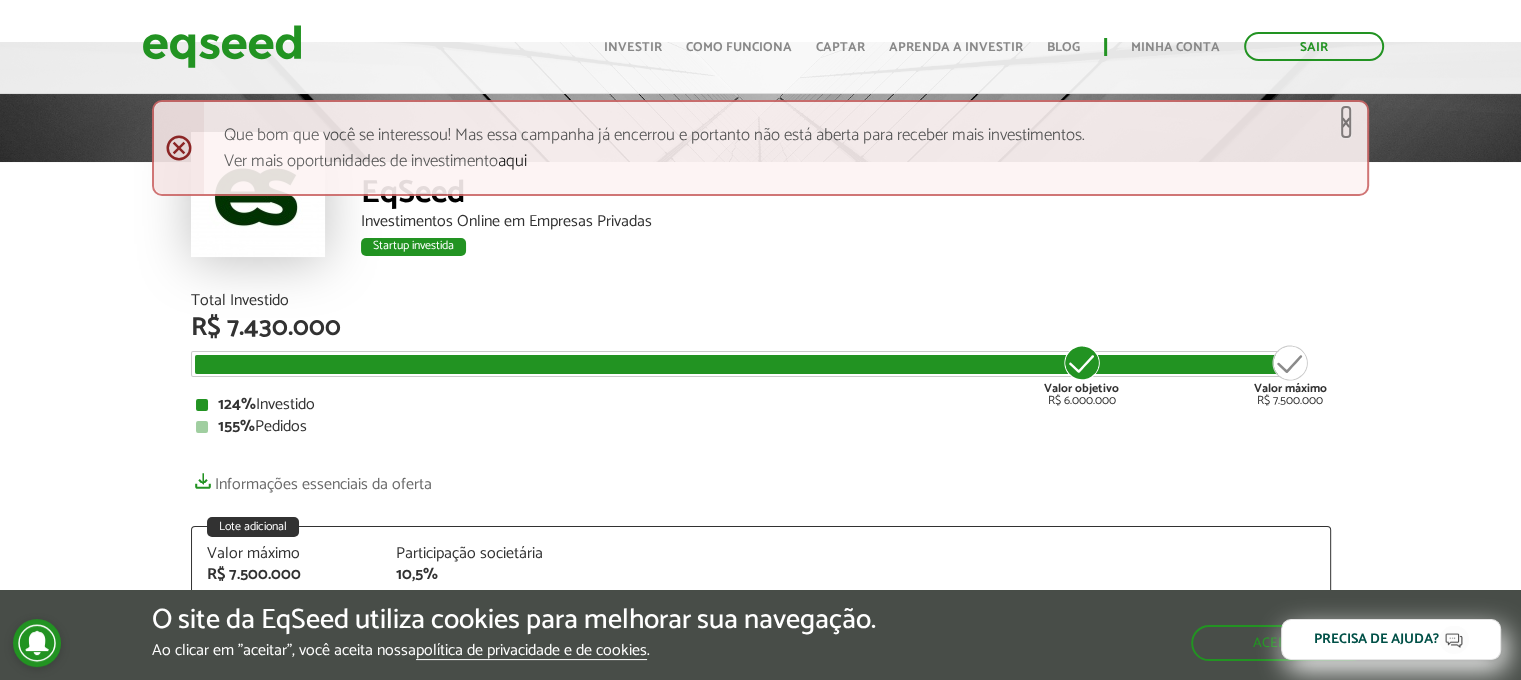 click on "×" at bounding box center (1346, 122) 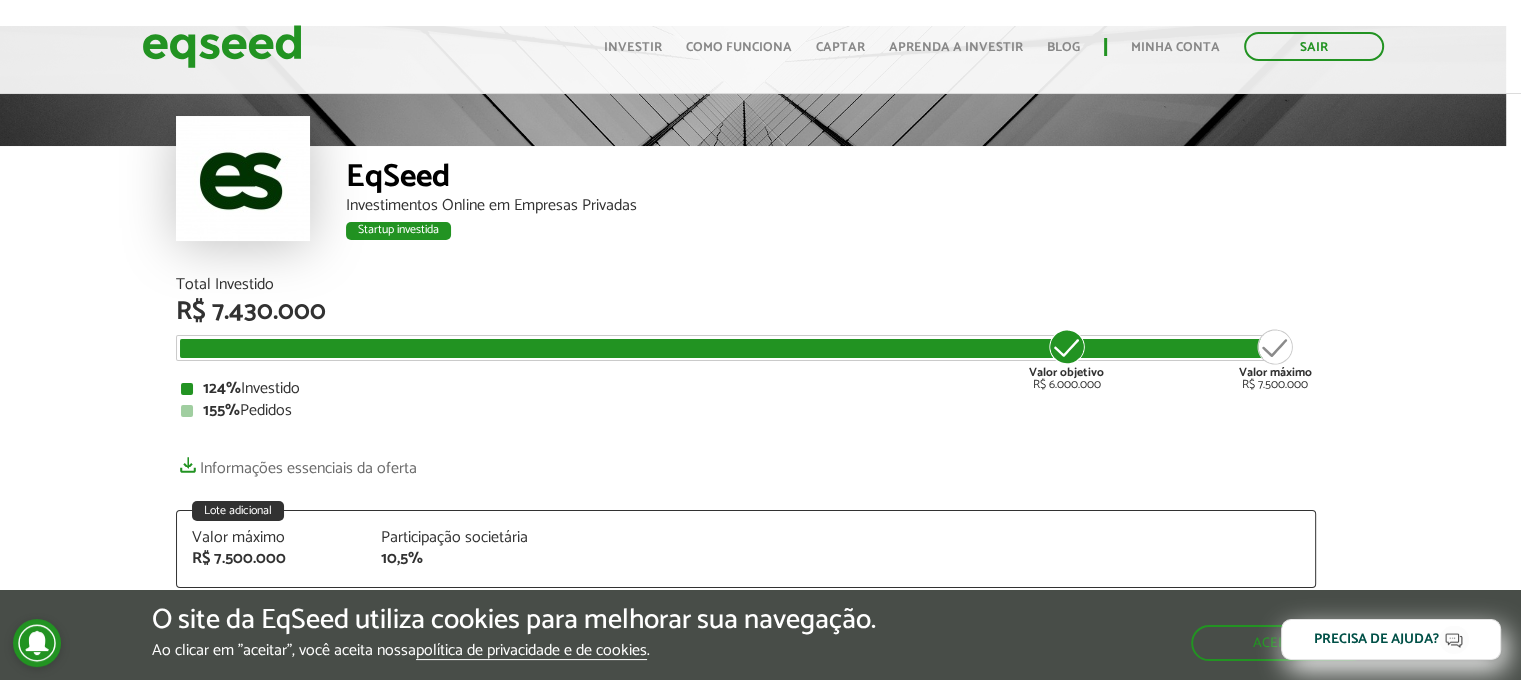 scroll, scrollTop: 54, scrollLeft: 15, axis: both 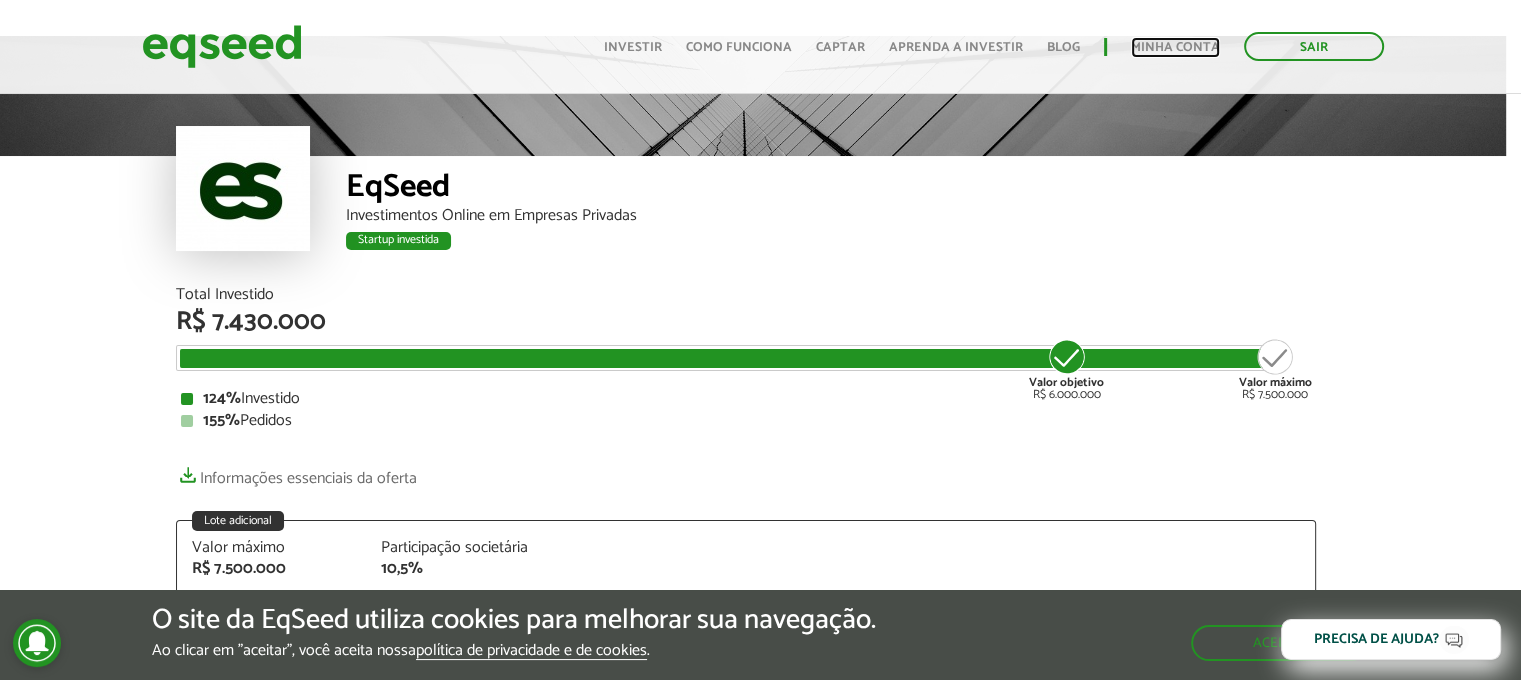 click on "Minha conta" at bounding box center (1175, 47) 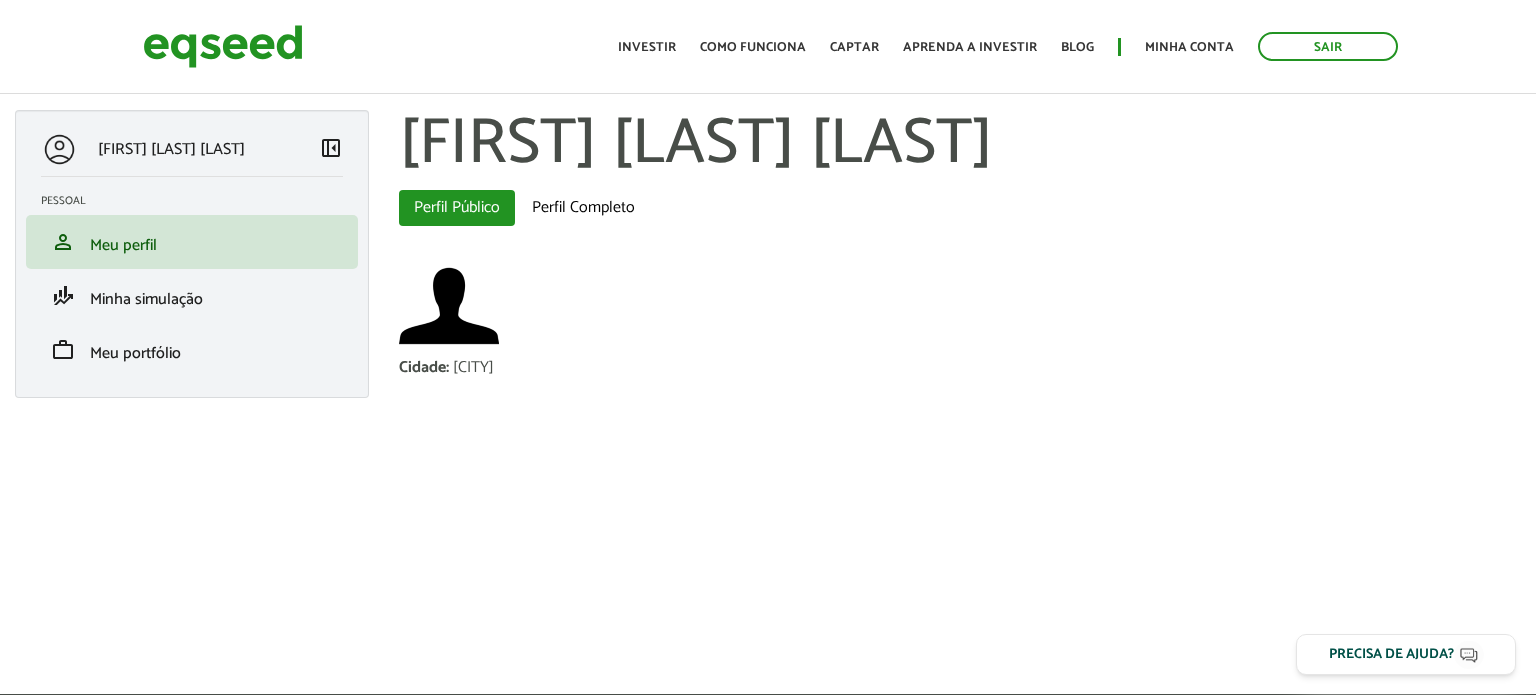 scroll, scrollTop: 0, scrollLeft: 0, axis: both 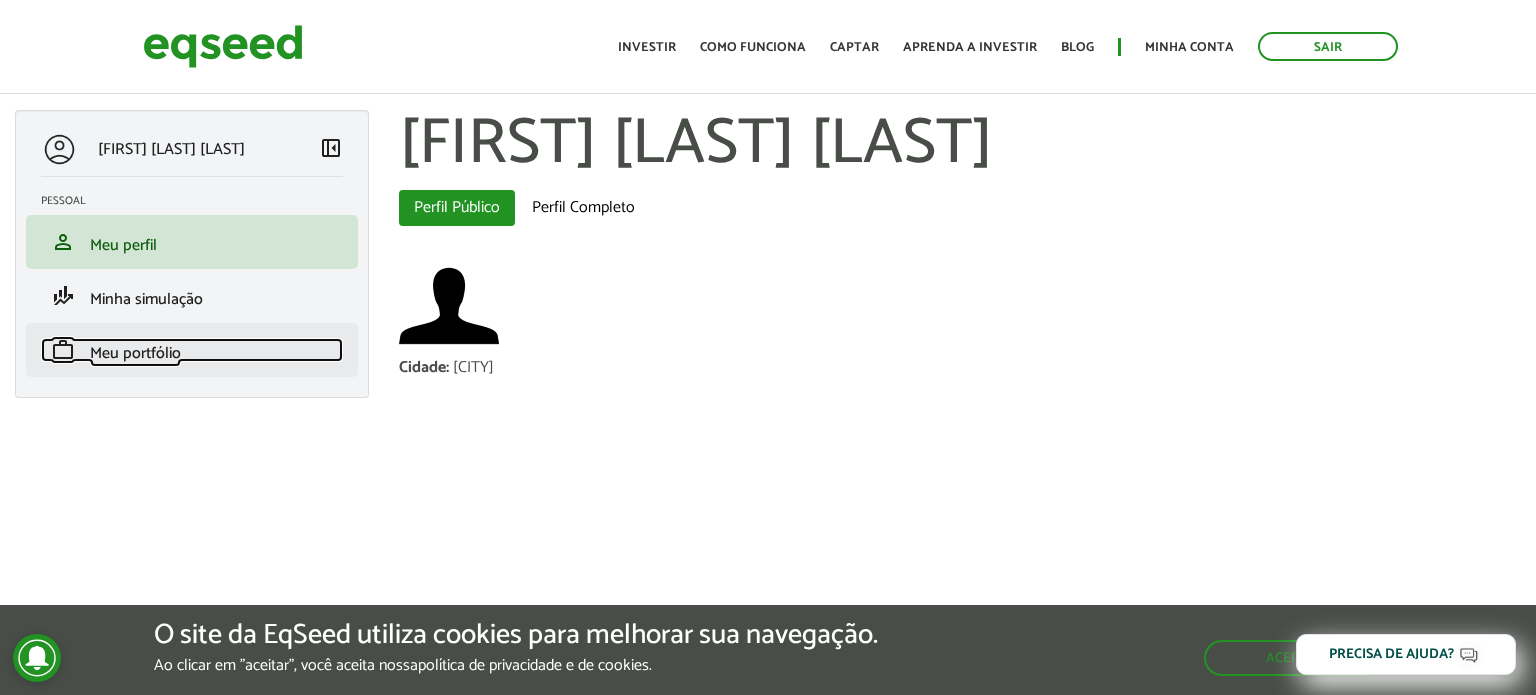 click on "Meu portfólio" at bounding box center [135, 353] 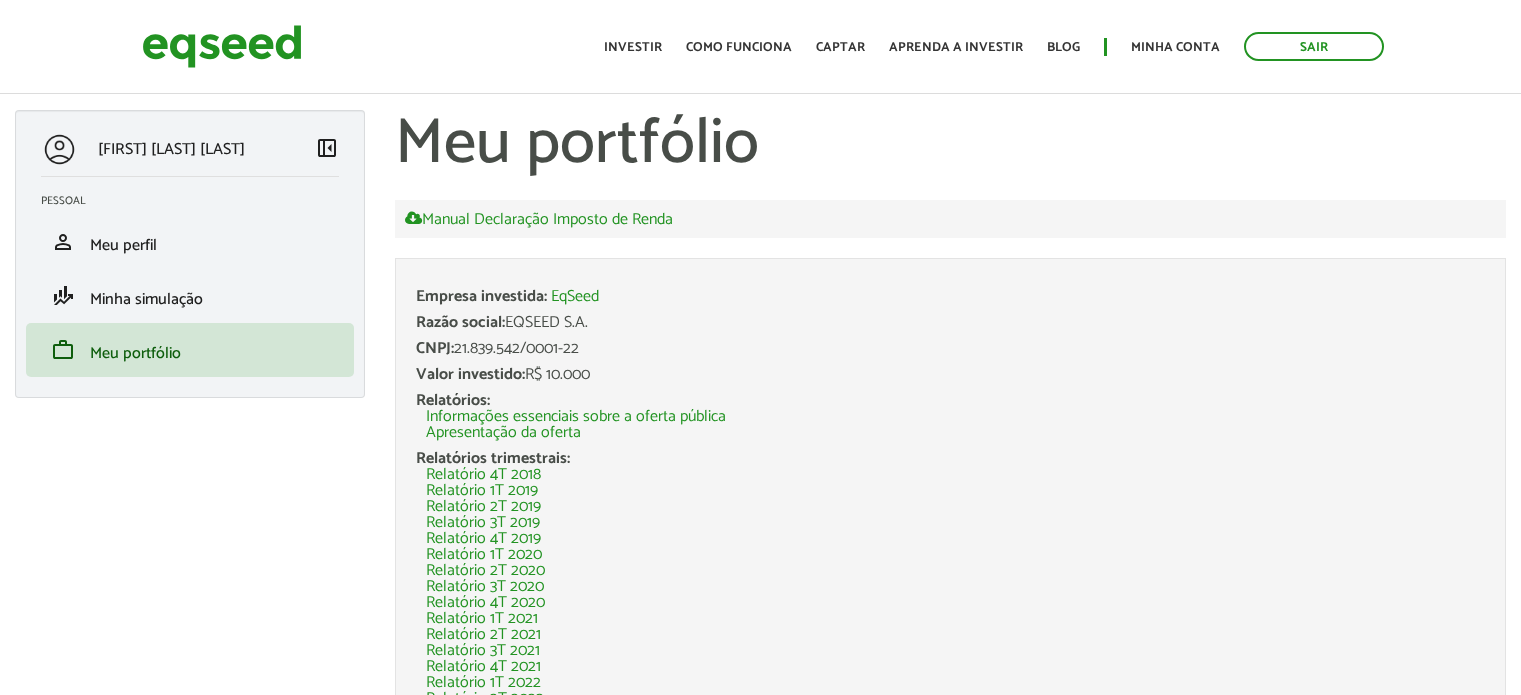 scroll, scrollTop: 0, scrollLeft: 0, axis: both 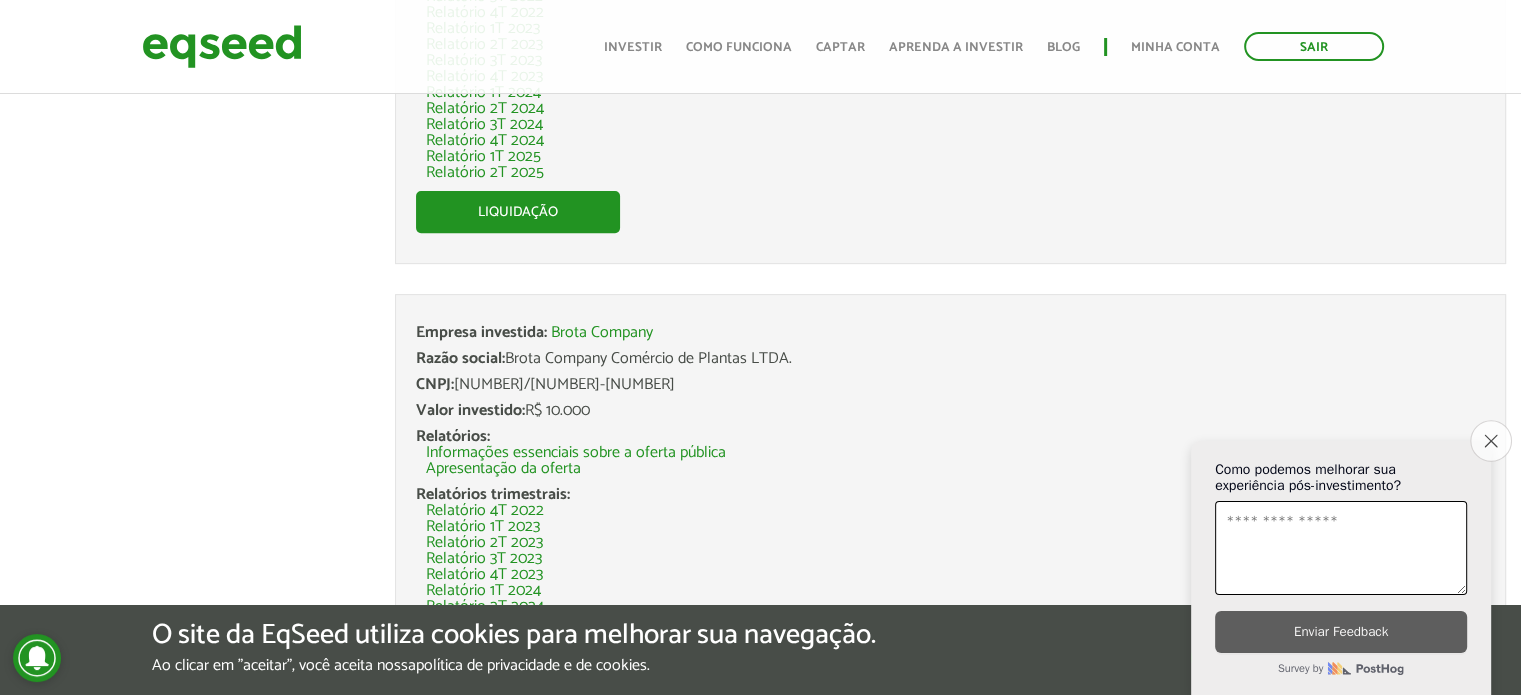 click on "Close survey" 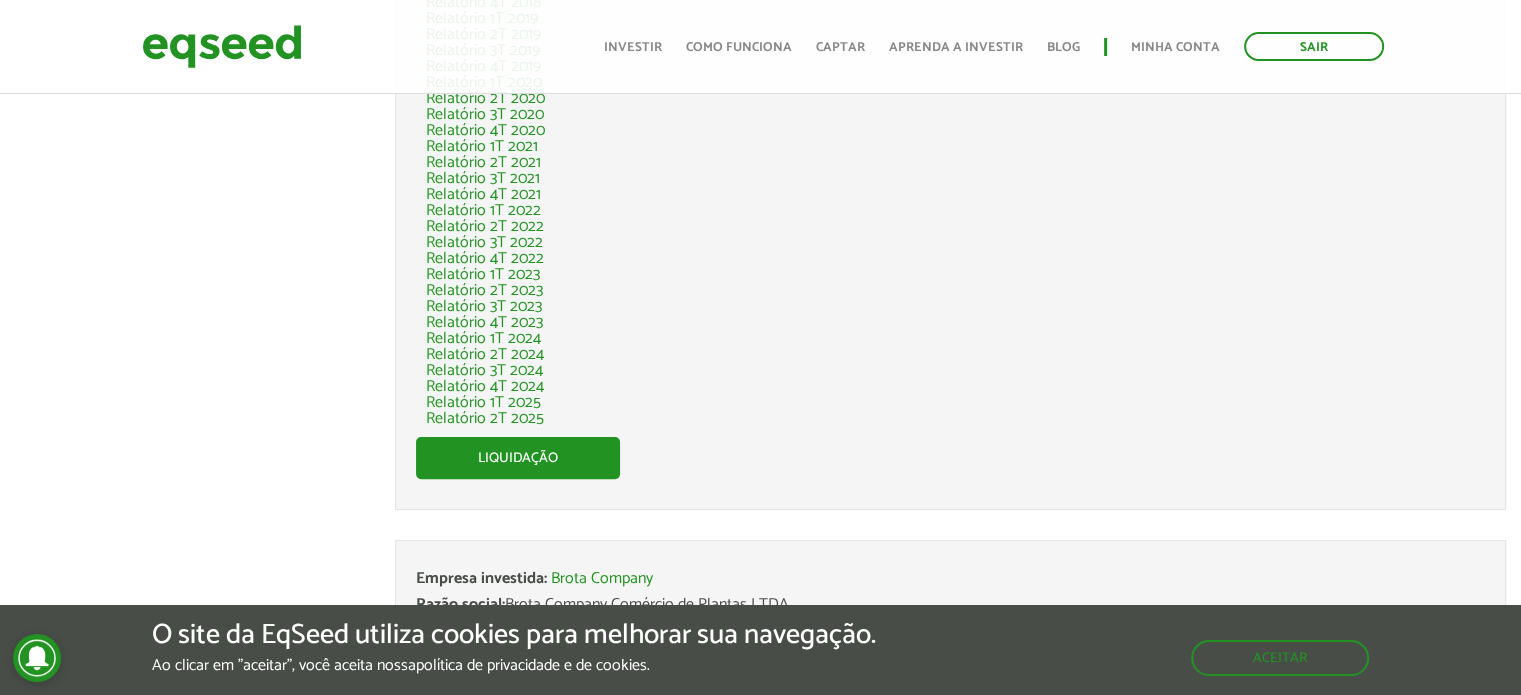 scroll, scrollTop: 801, scrollLeft: 0, axis: vertical 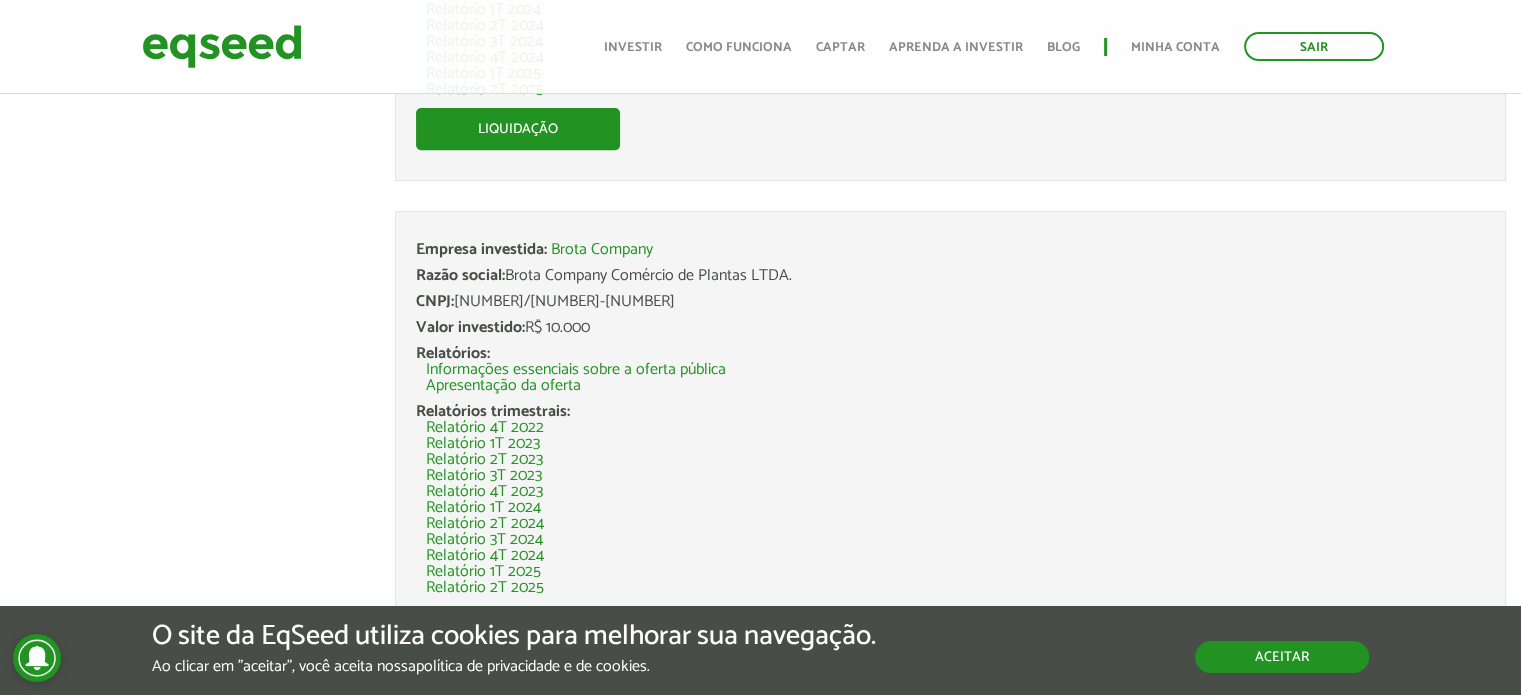 click on "Aceitar" at bounding box center [1282, 657] 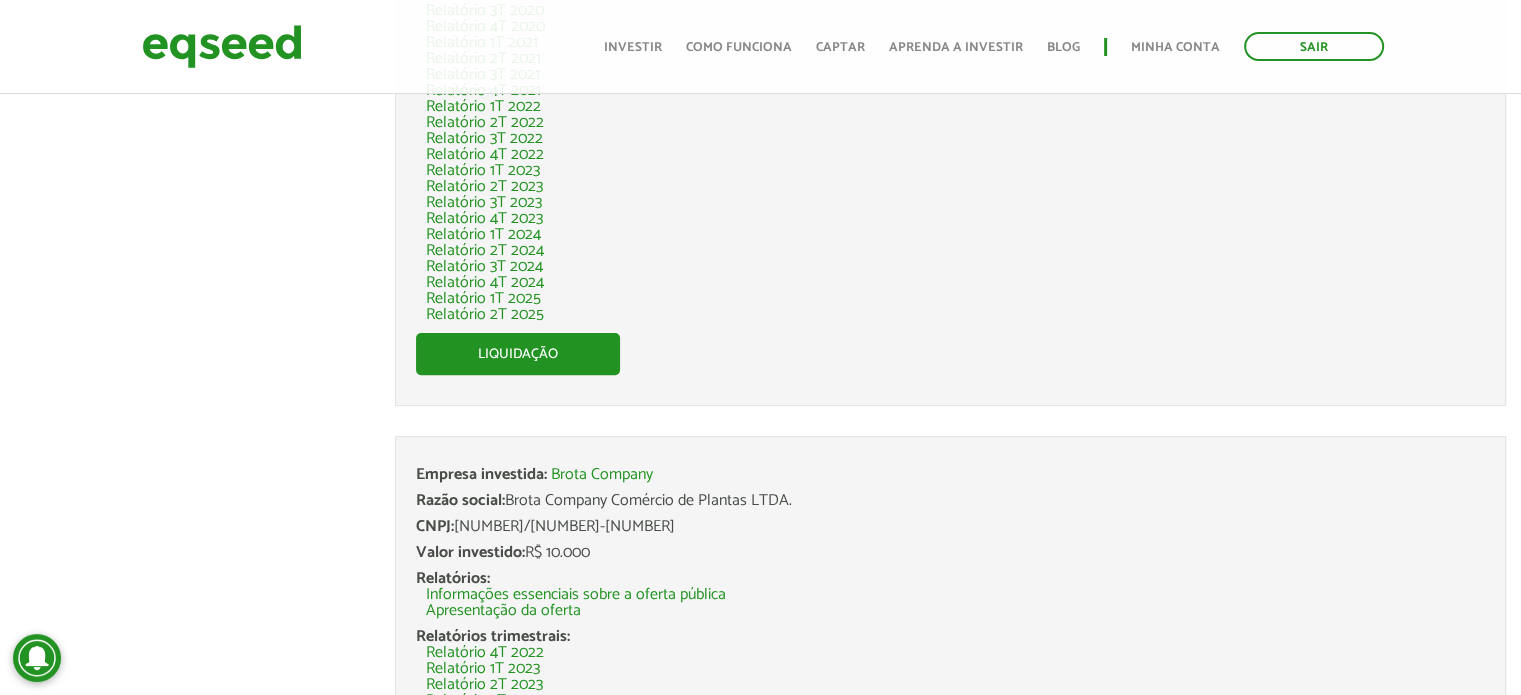 scroll, scrollTop: 574, scrollLeft: 0, axis: vertical 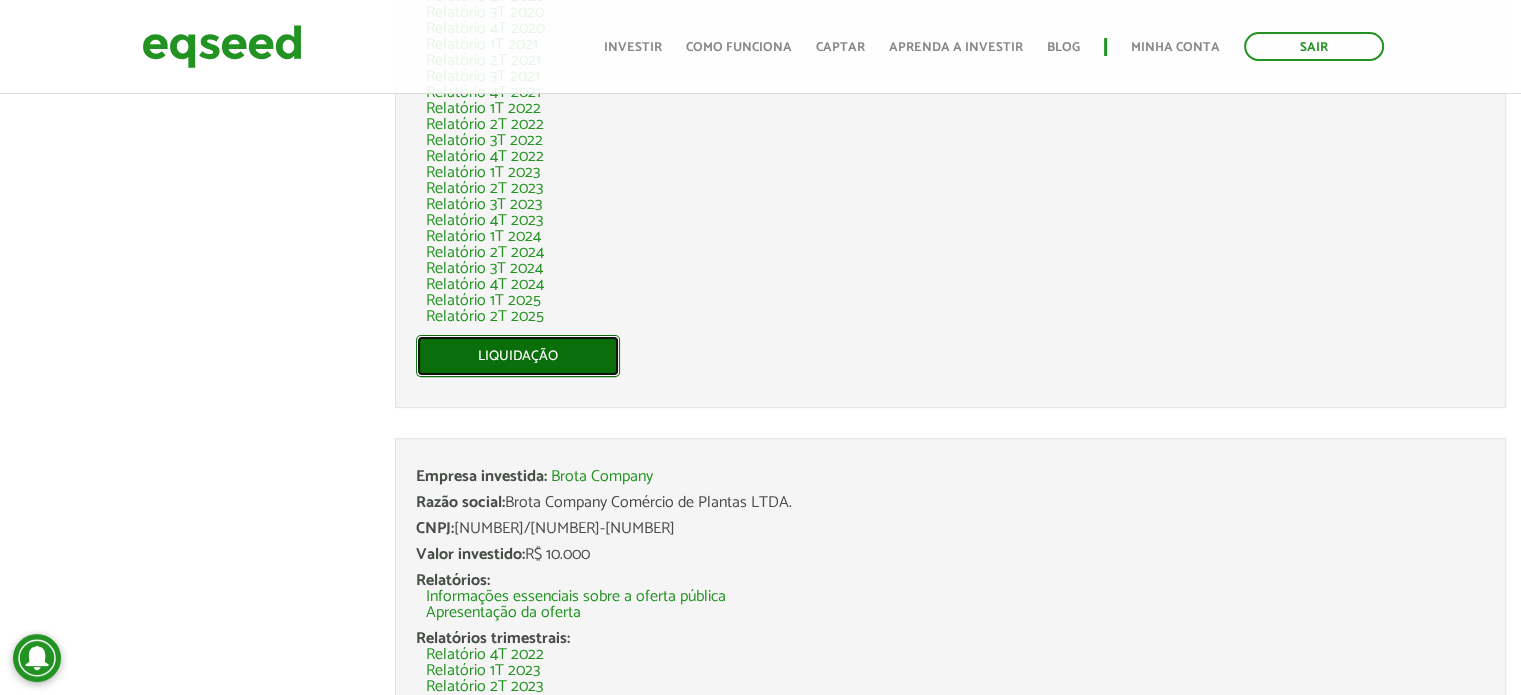 click on "Liquidação" at bounding box center [518, 356] 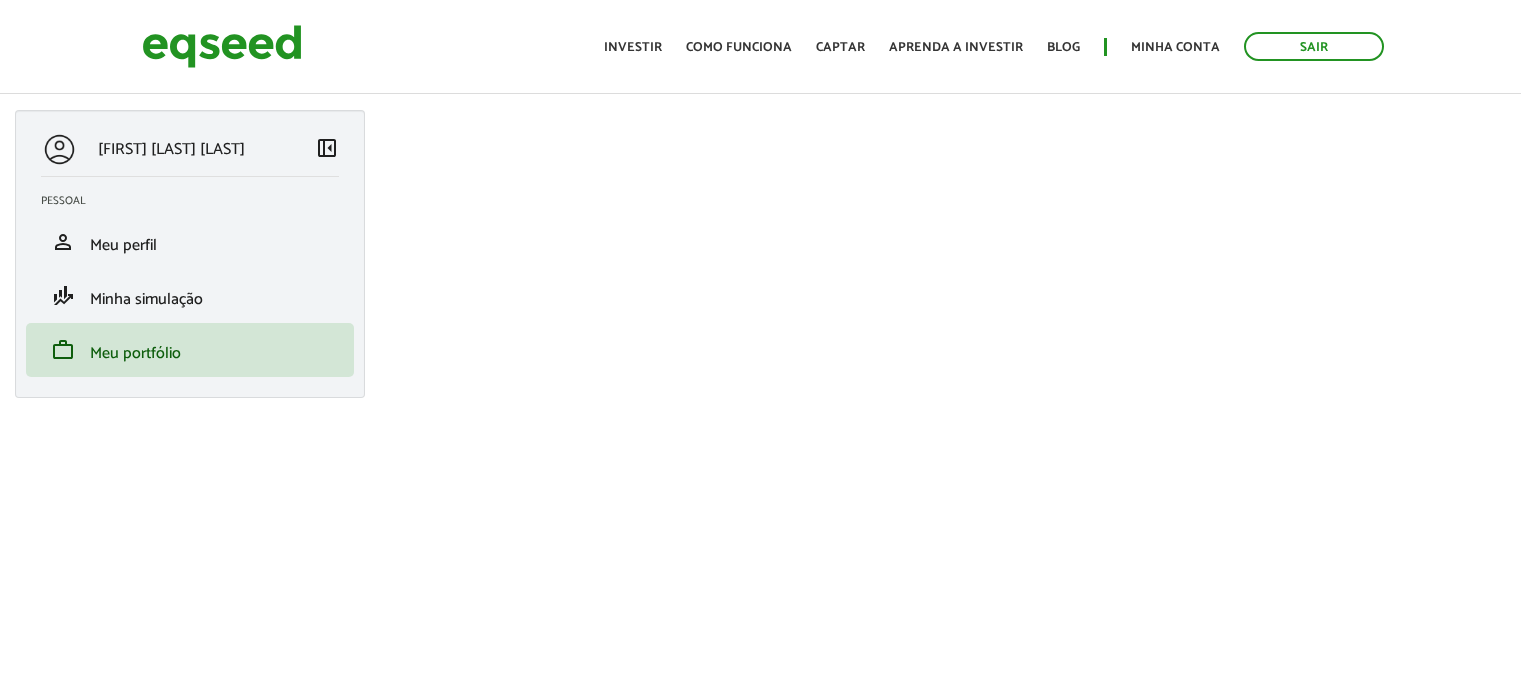 scroll, scrollTop: 0, scrollLeft: 0, axis: both 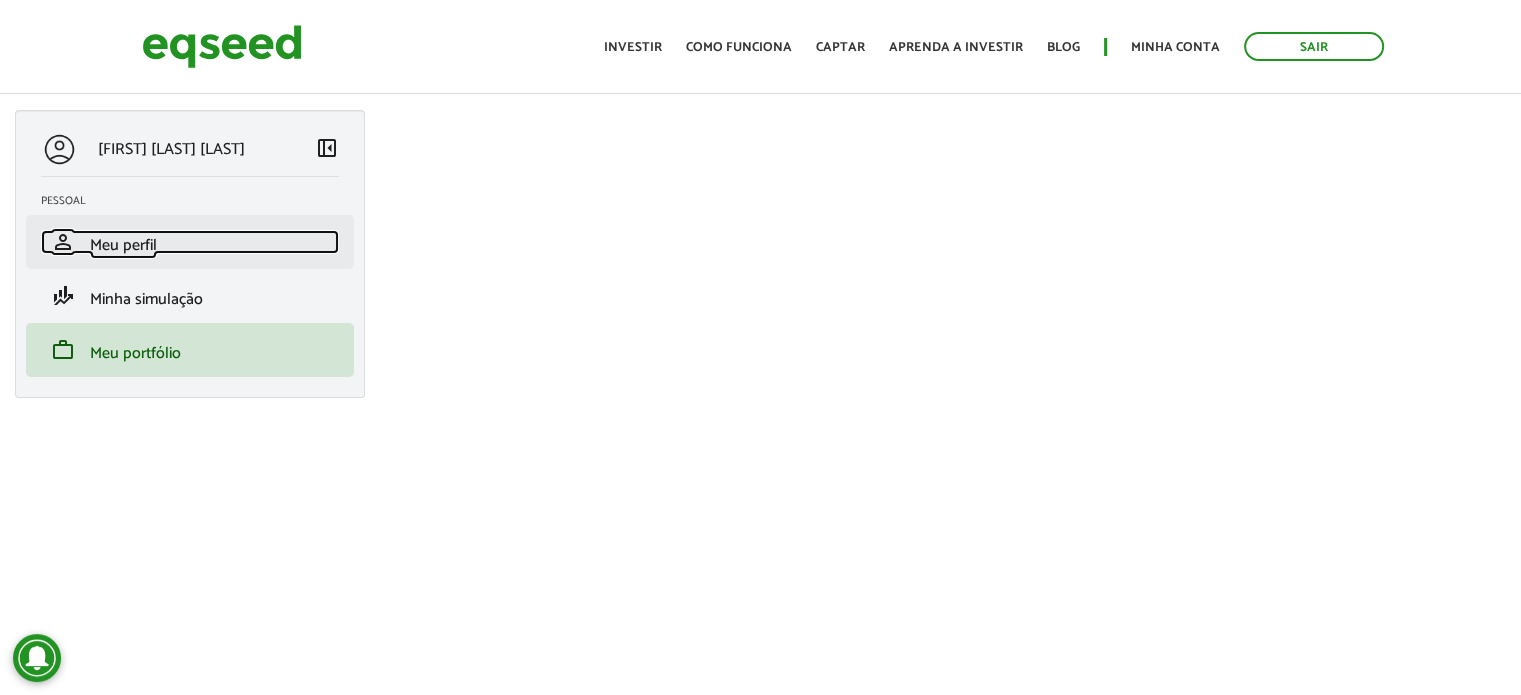 click on "Meu perfil" at bounding box center (123, 245) 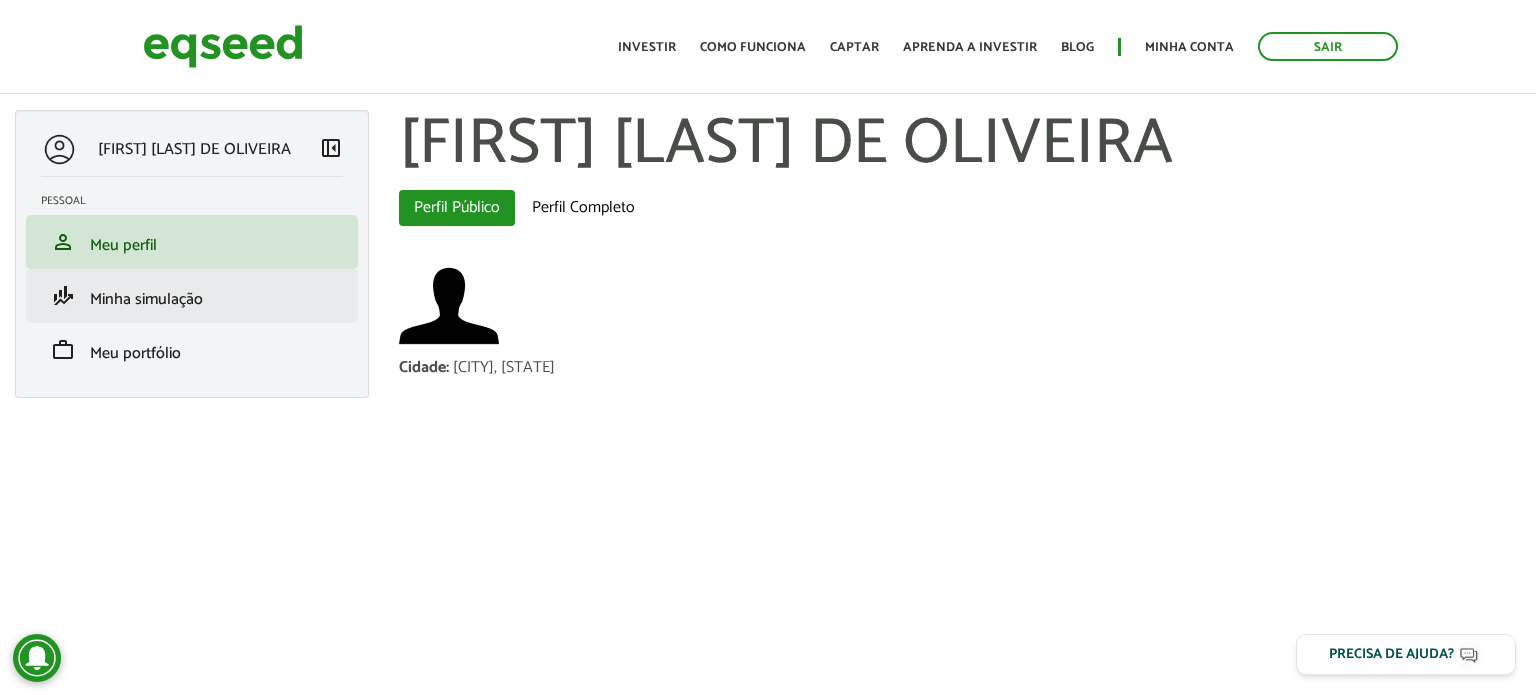 scroll, scrollTop: 0, scrollLeft: 0, axis: both 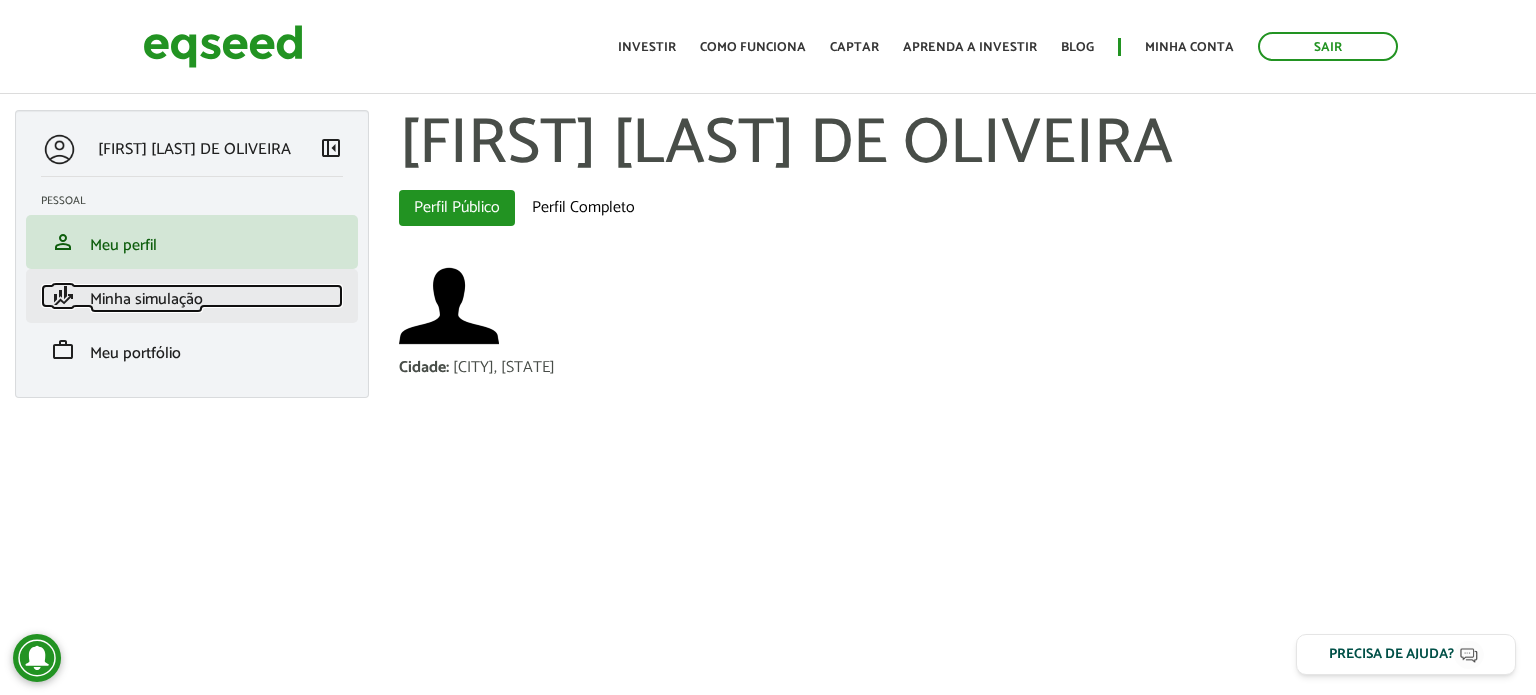 click on "Minha simulação" at bounding box center [146, 299] 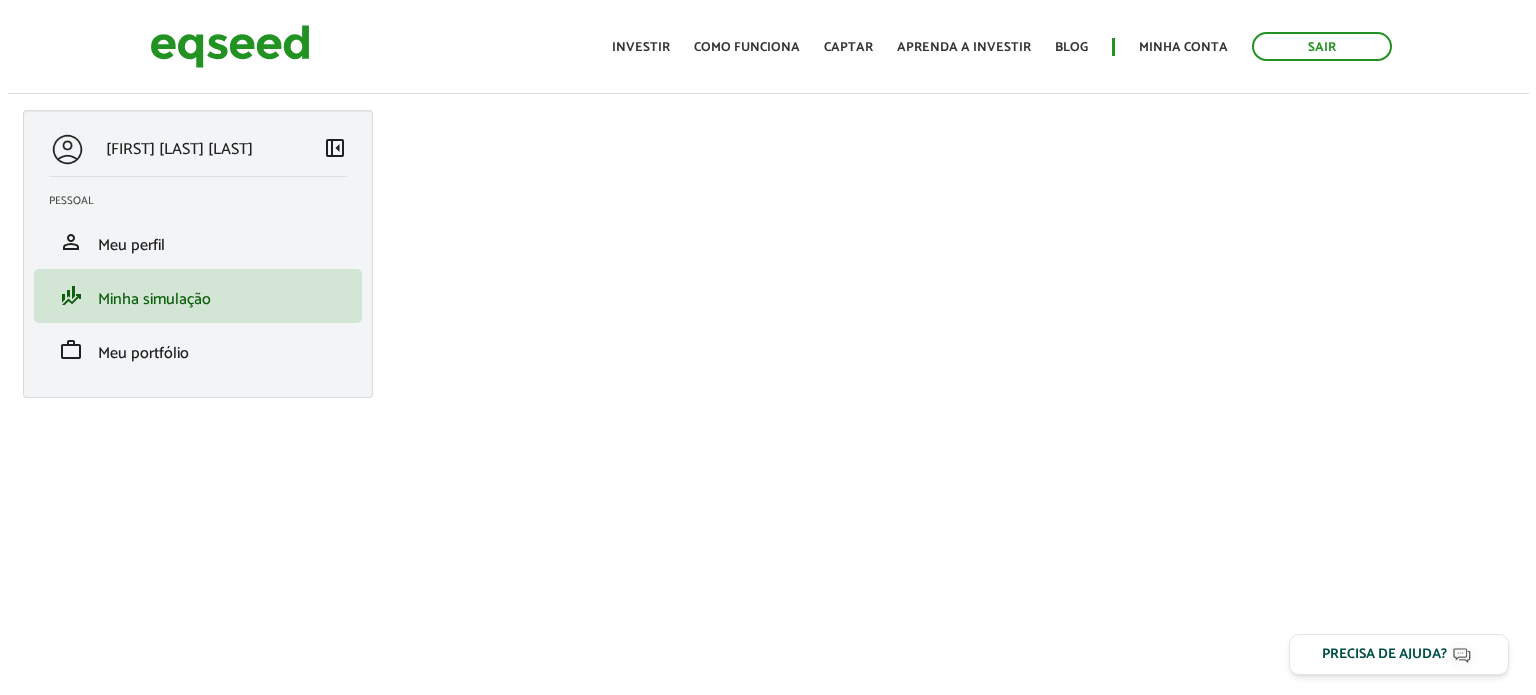 scroll, scrollTop: 0, scrollLeft: 0, axis: both 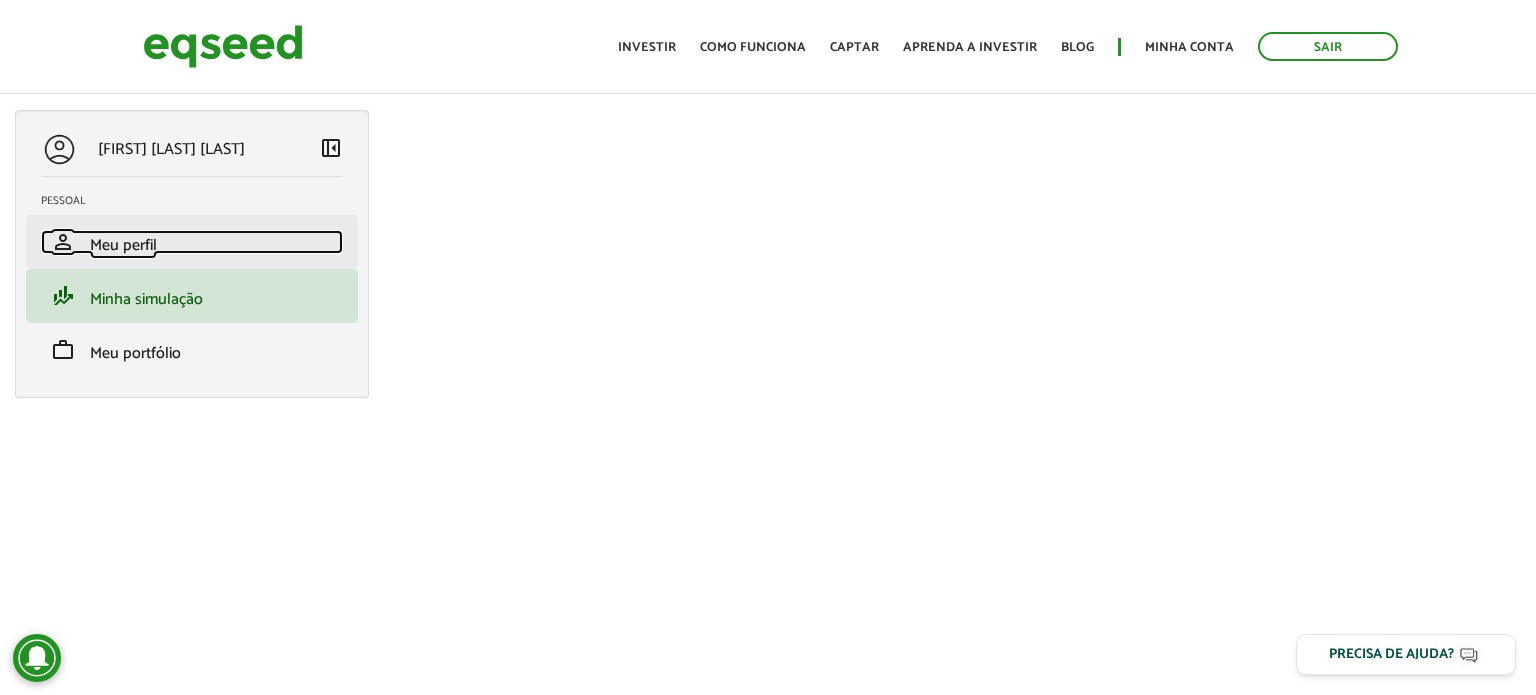 click on "Meu perfil" at bounding box center [123, 245] 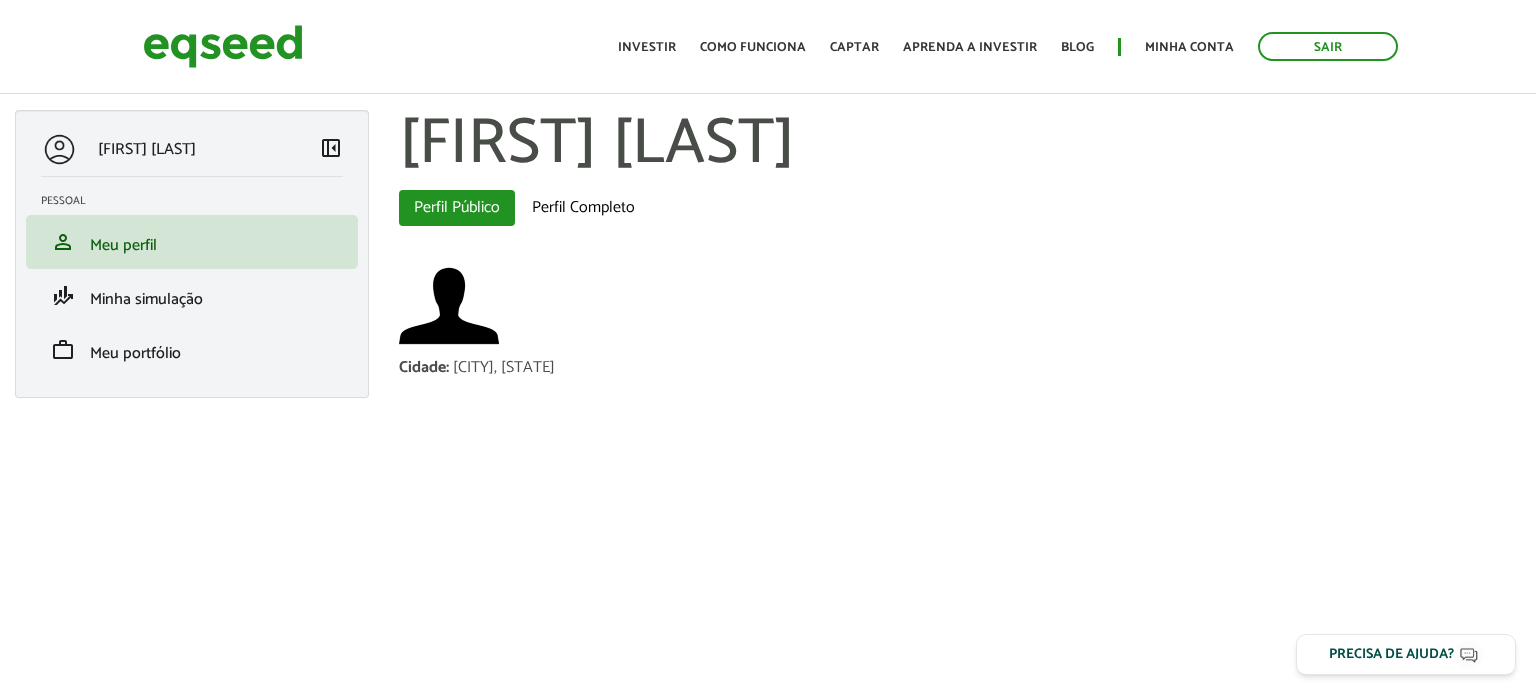 scroll, scrollTop: 0, scrollLeft: 0, axis: both 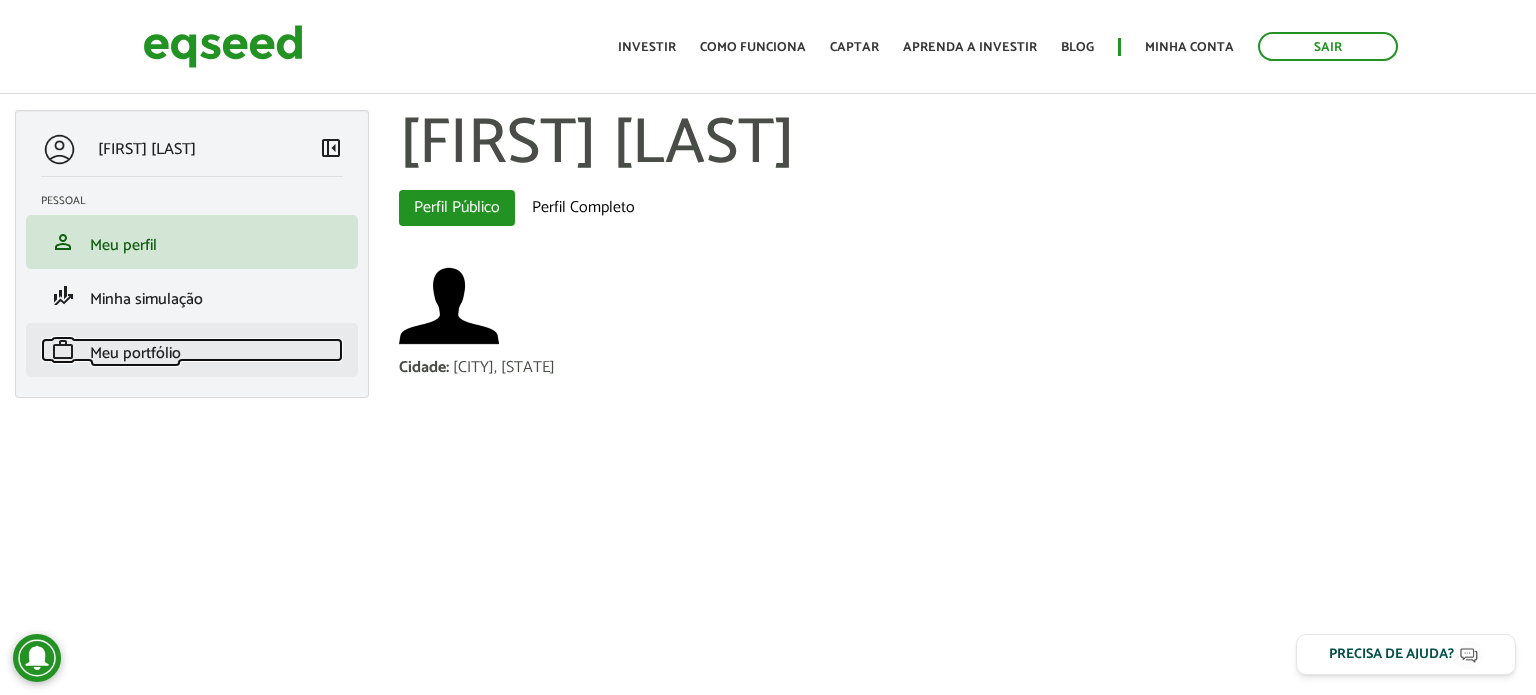 click on "Meu portfólio" at bounding box center [135, 353] 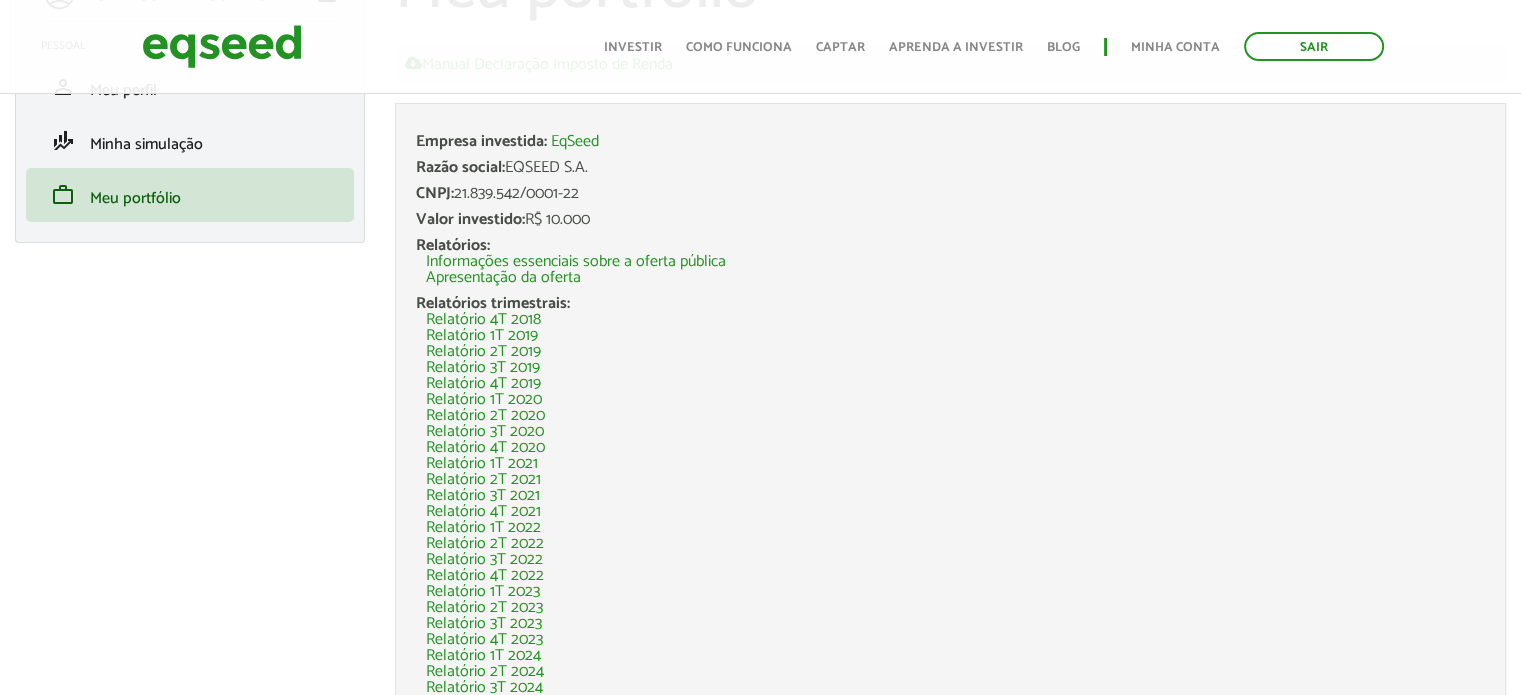 scroll, scrollTop: 180, scrollLeft: 0, axis: vertical 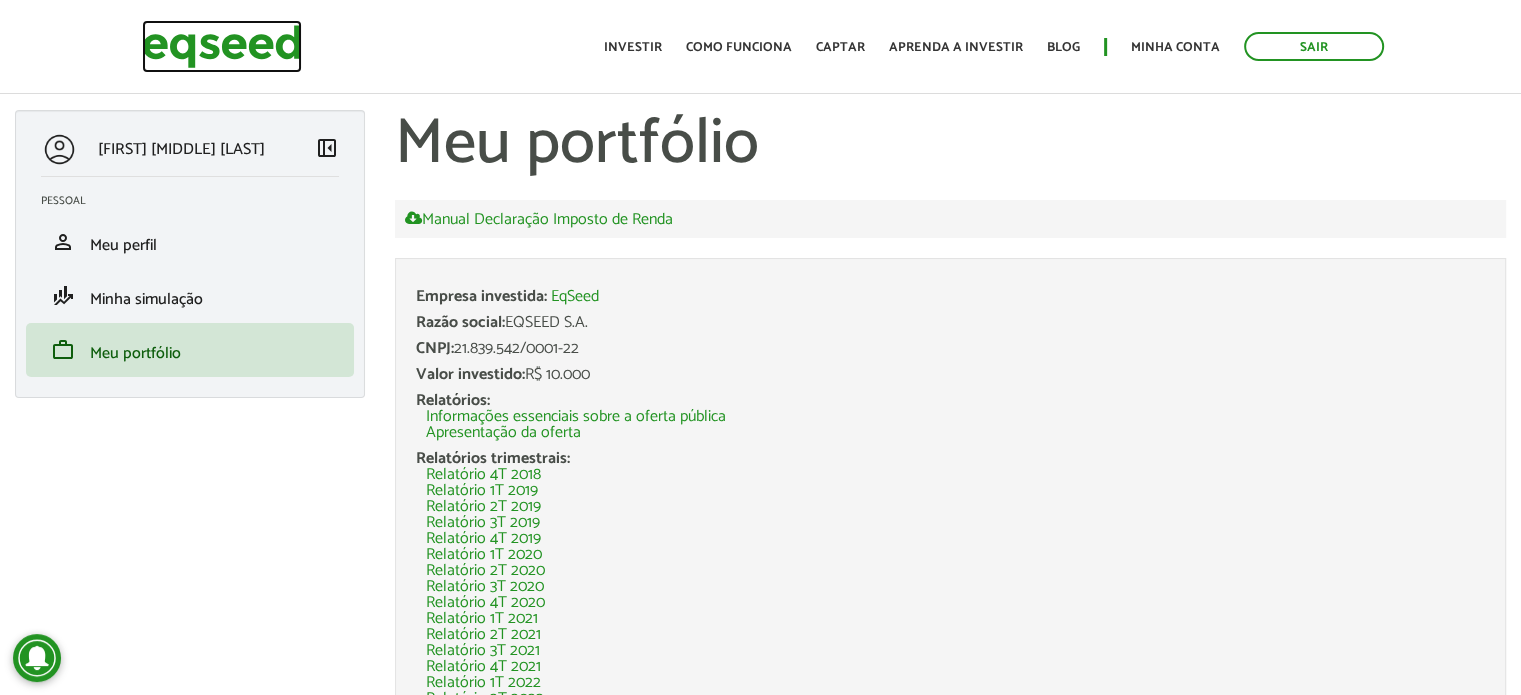 click at bounding box center (222, 46) 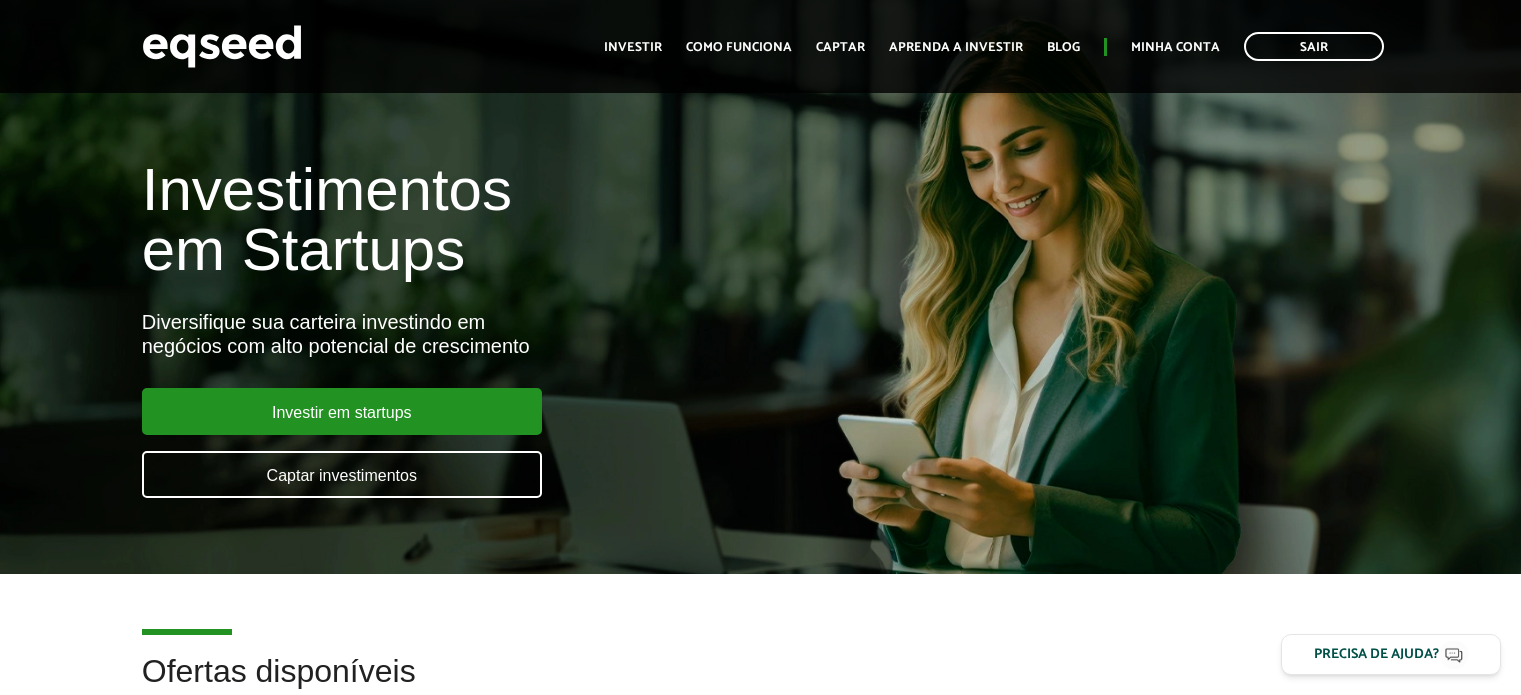 scroll, scrollTop: 508, scrollLeft: 0, axis: vertical 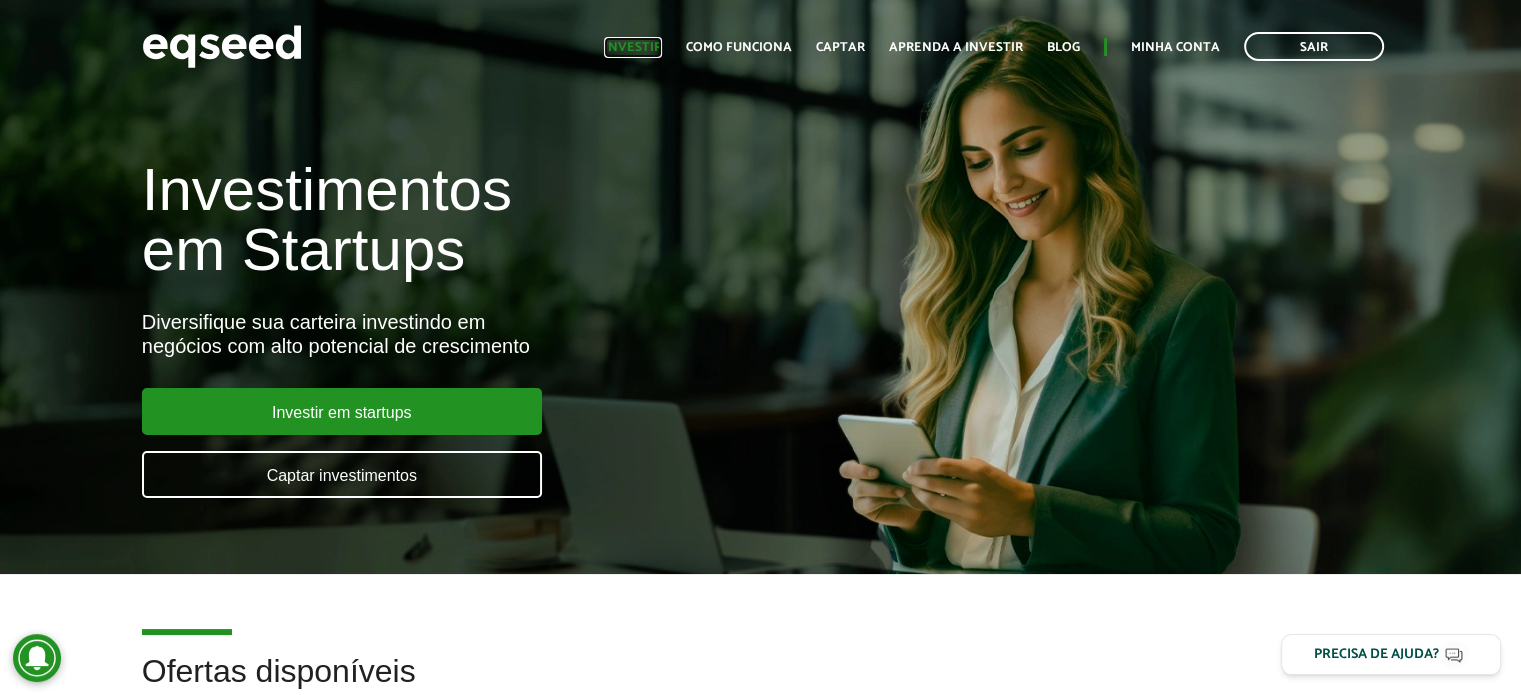 click on "Investir" at bounding box center [633, 47] 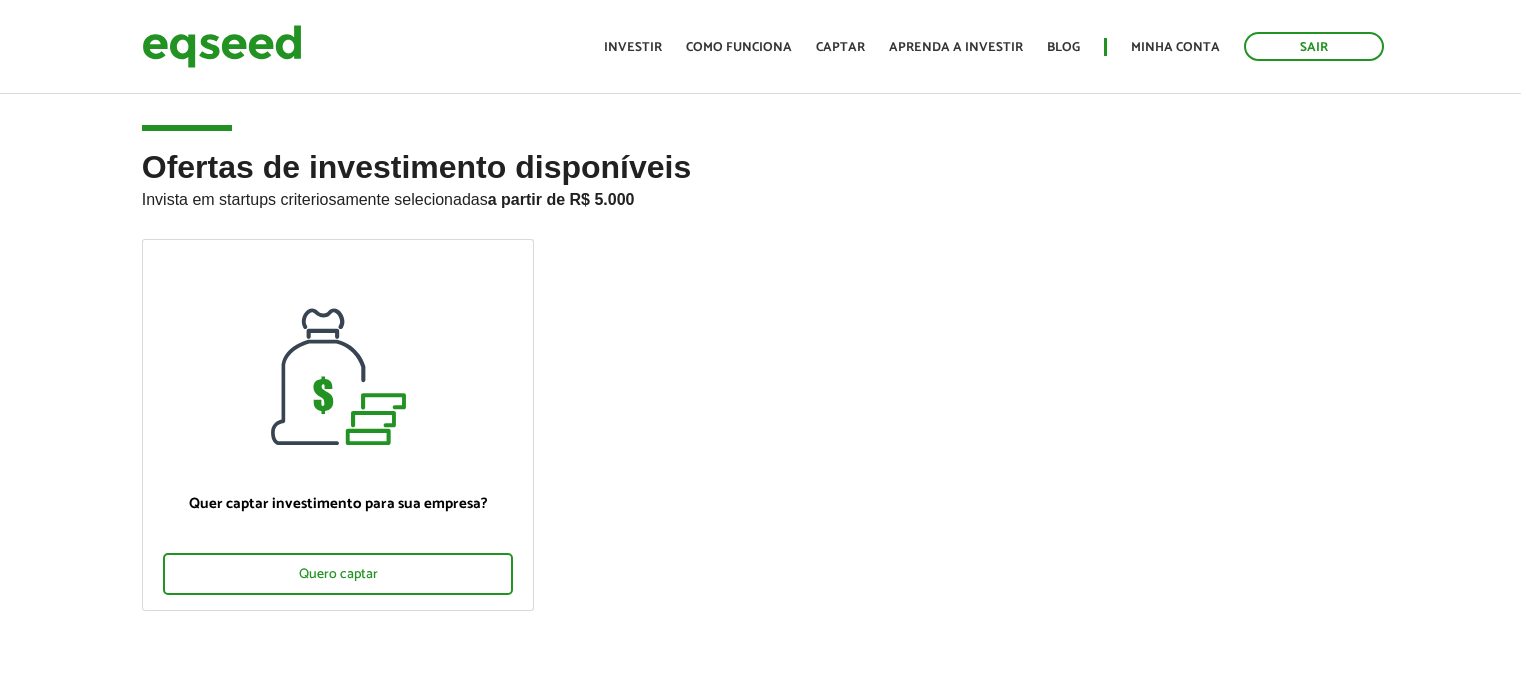 scroll, scrollTop: 0, scrollLeft: 0, axis: both 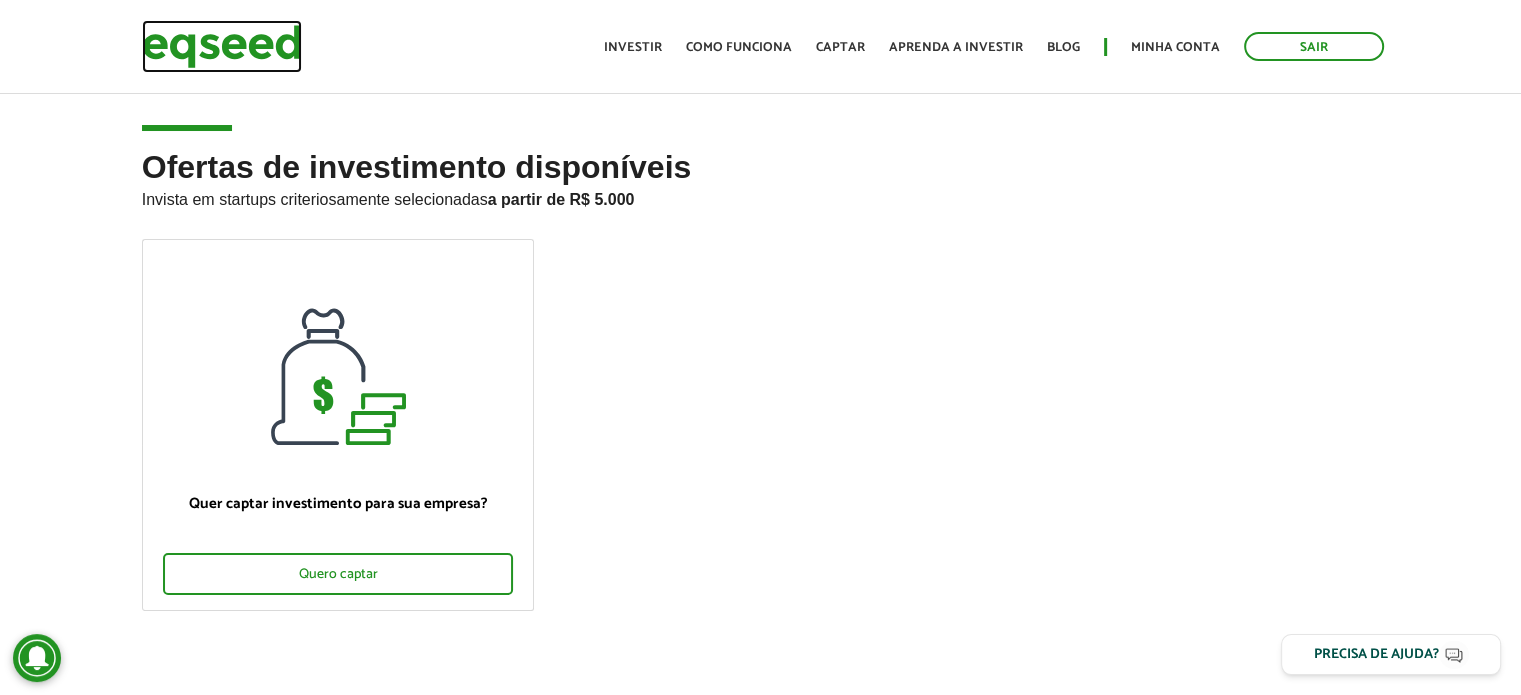 click at bounding box center (222, 46) 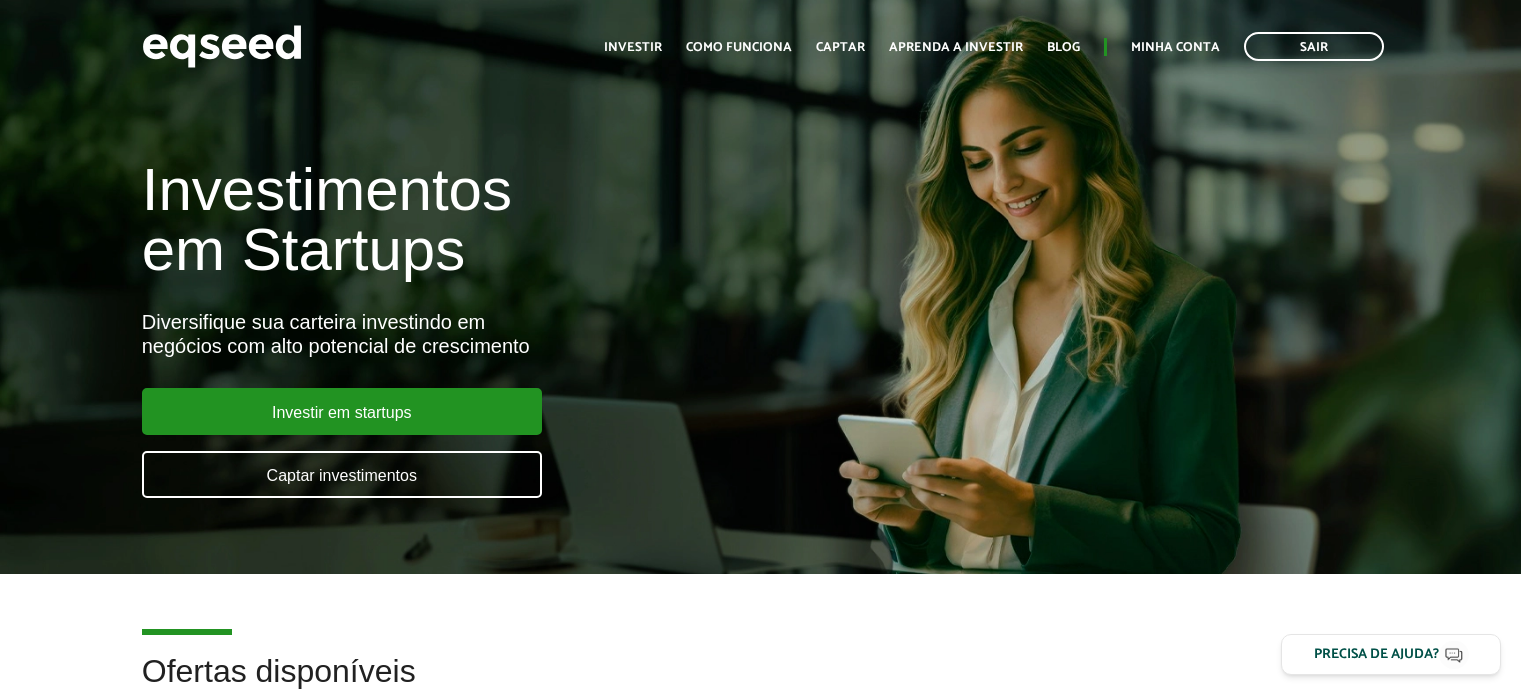 scroll, scrollTop: 0, scrollLeft: 0, axis: both 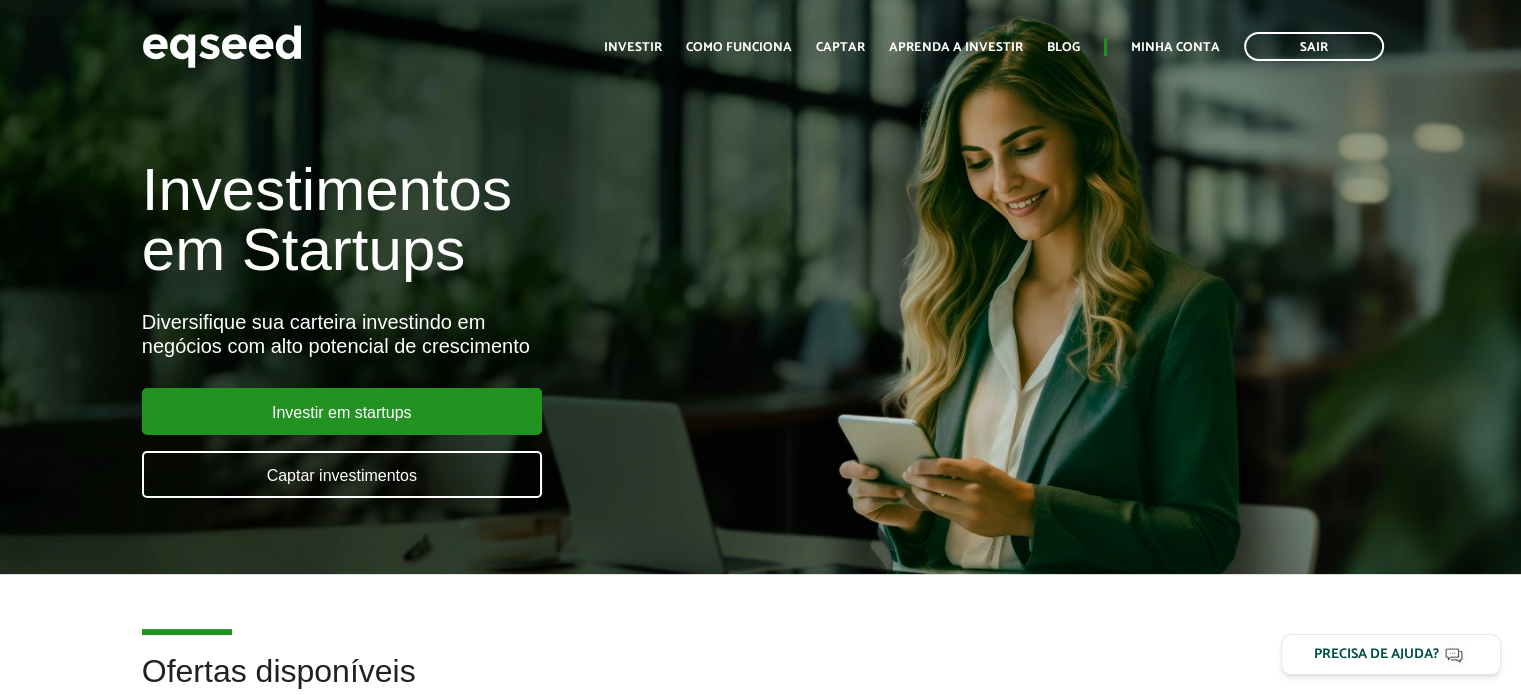 click on "Investir em startups" at bounding box center [342, 411] 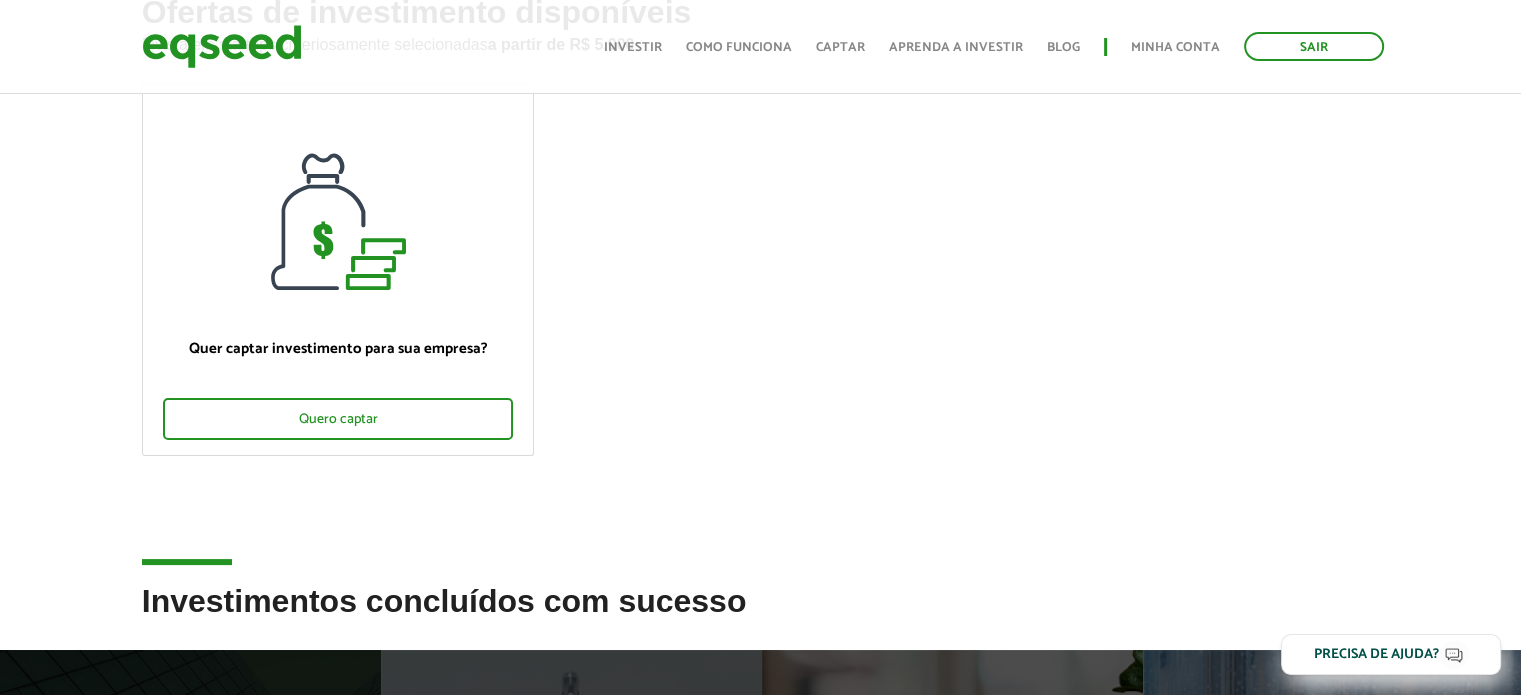scroll, scrollTop: 227, scrollLeft: 0, axis: vertical 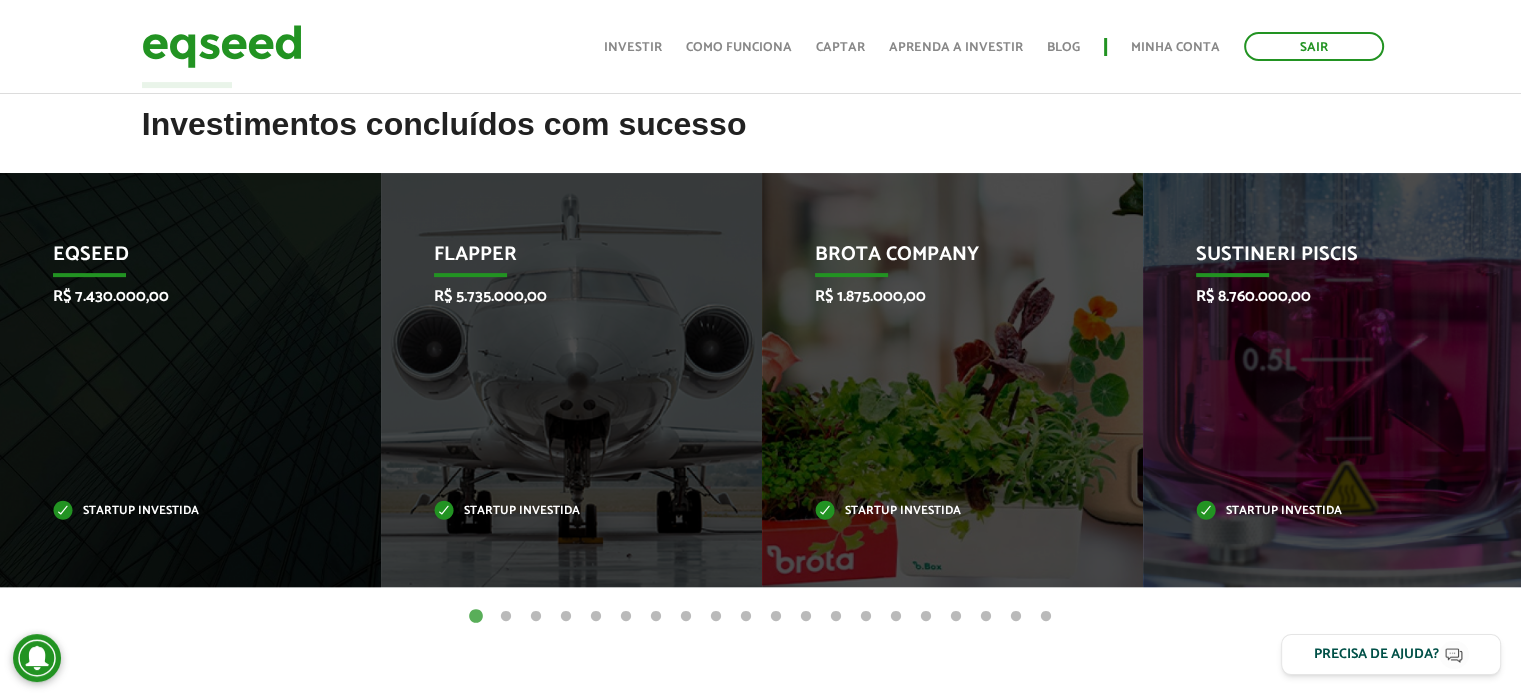 click on "2" at bounding box center (506, 617) 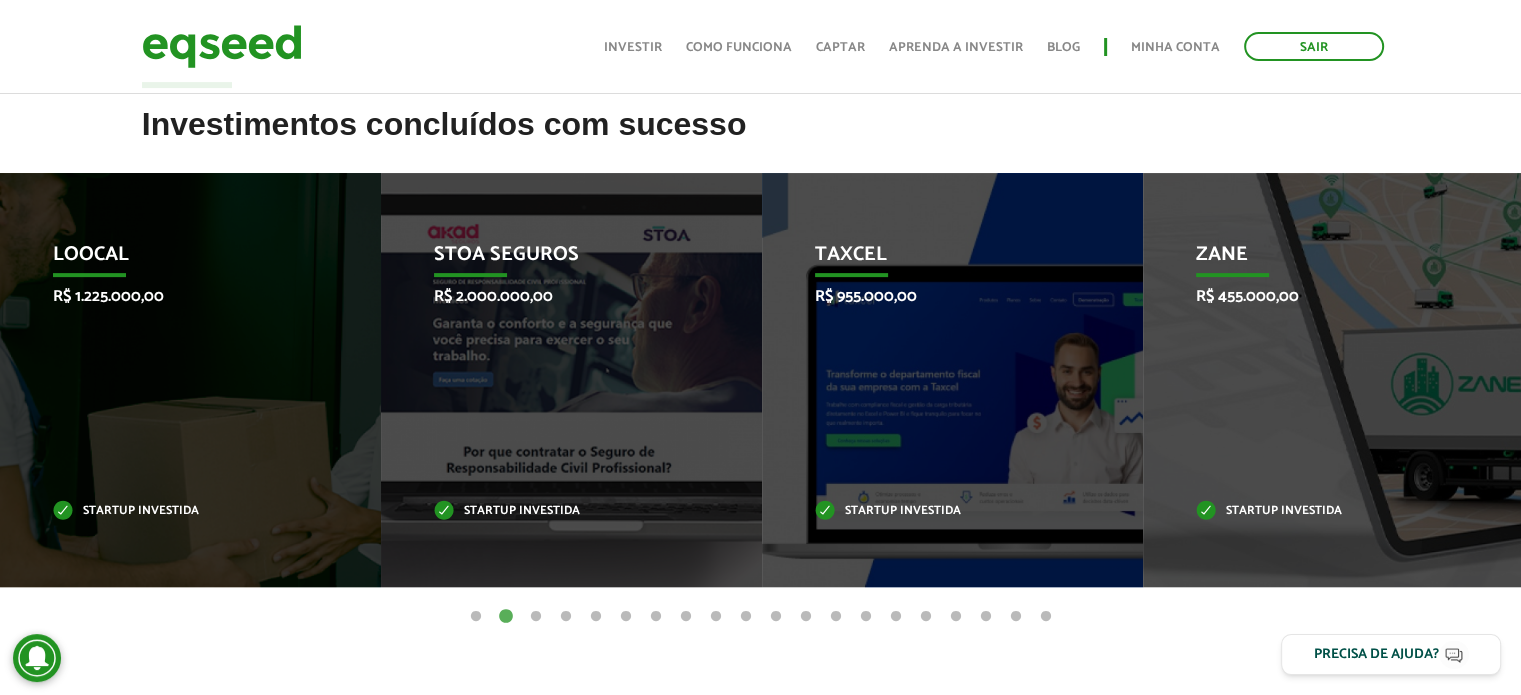 click on "3" at bounding box center (536, 617) 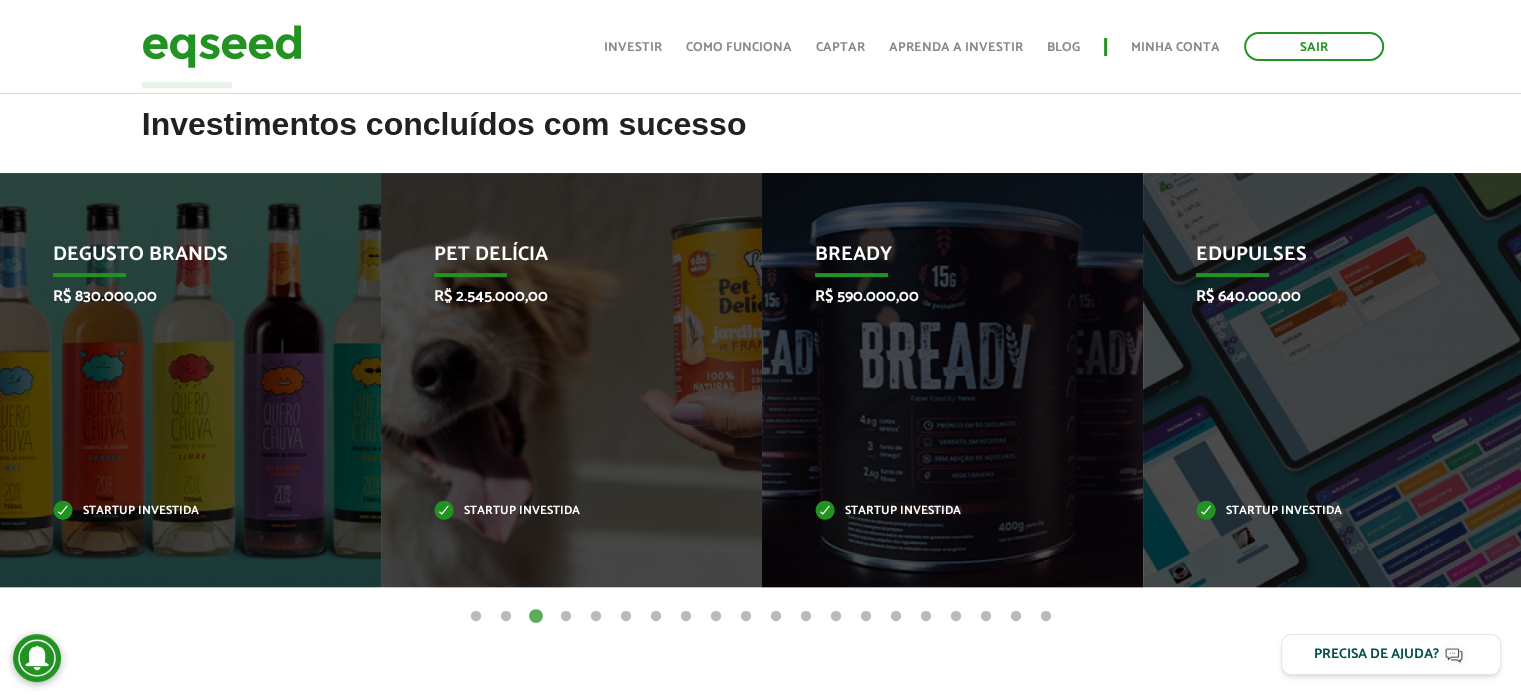 click on "4" at bounding box center [566, 617] 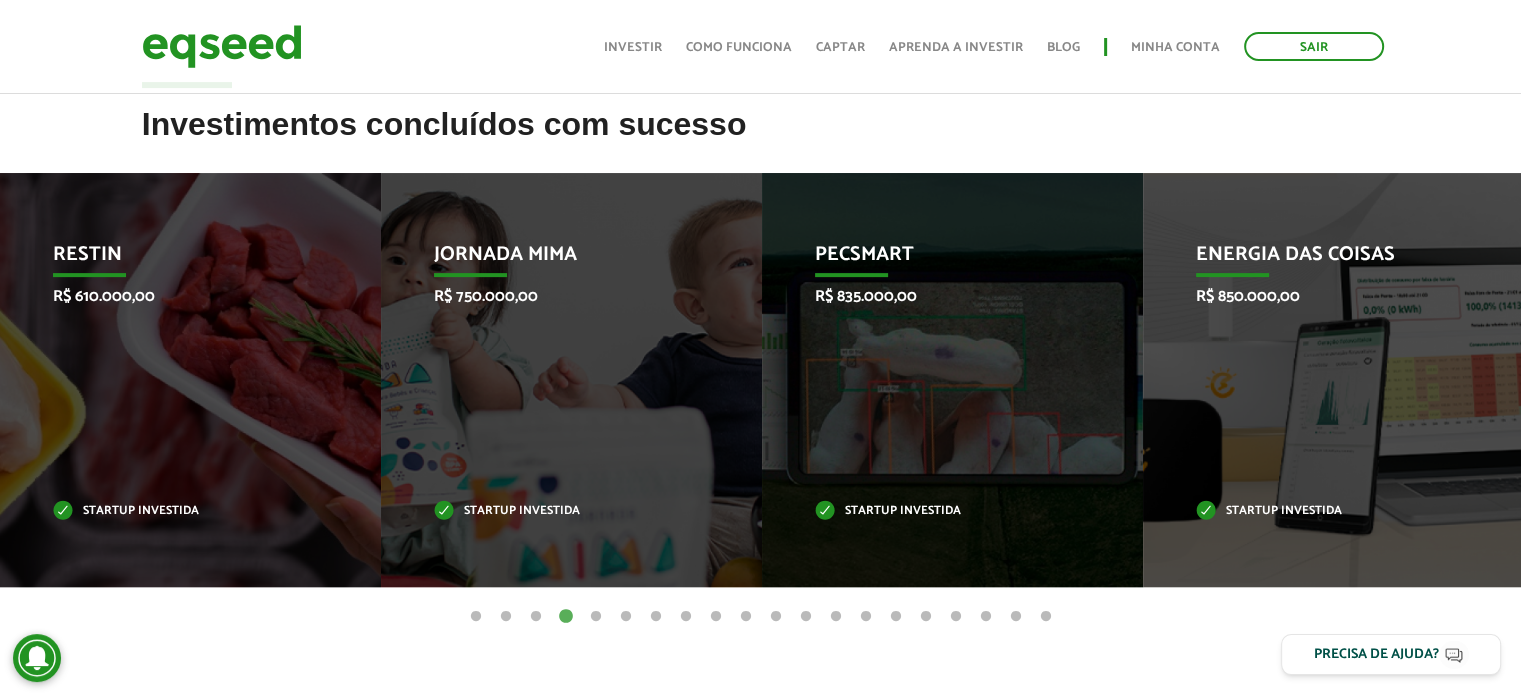 click on "5" at bounding box center [596, 617] 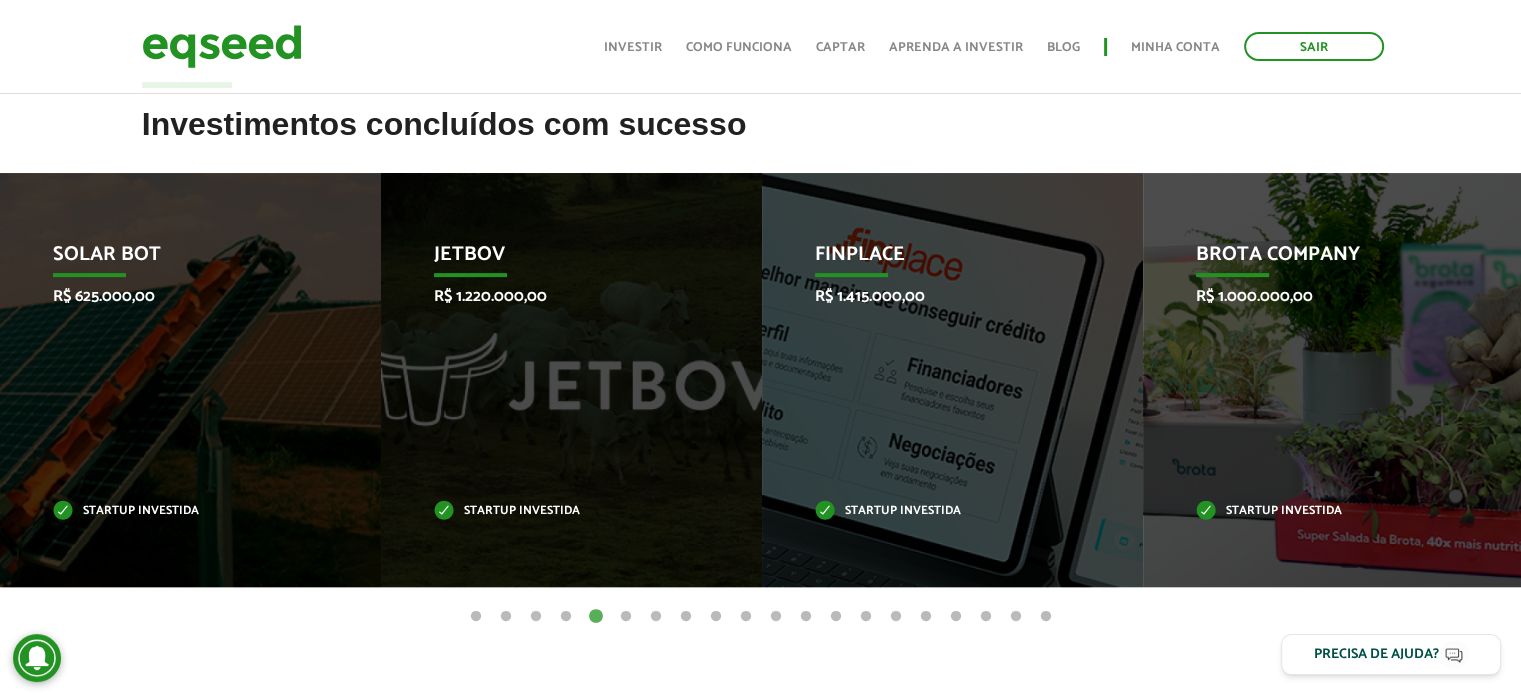 click on "6" at bounding box center [626, 617] 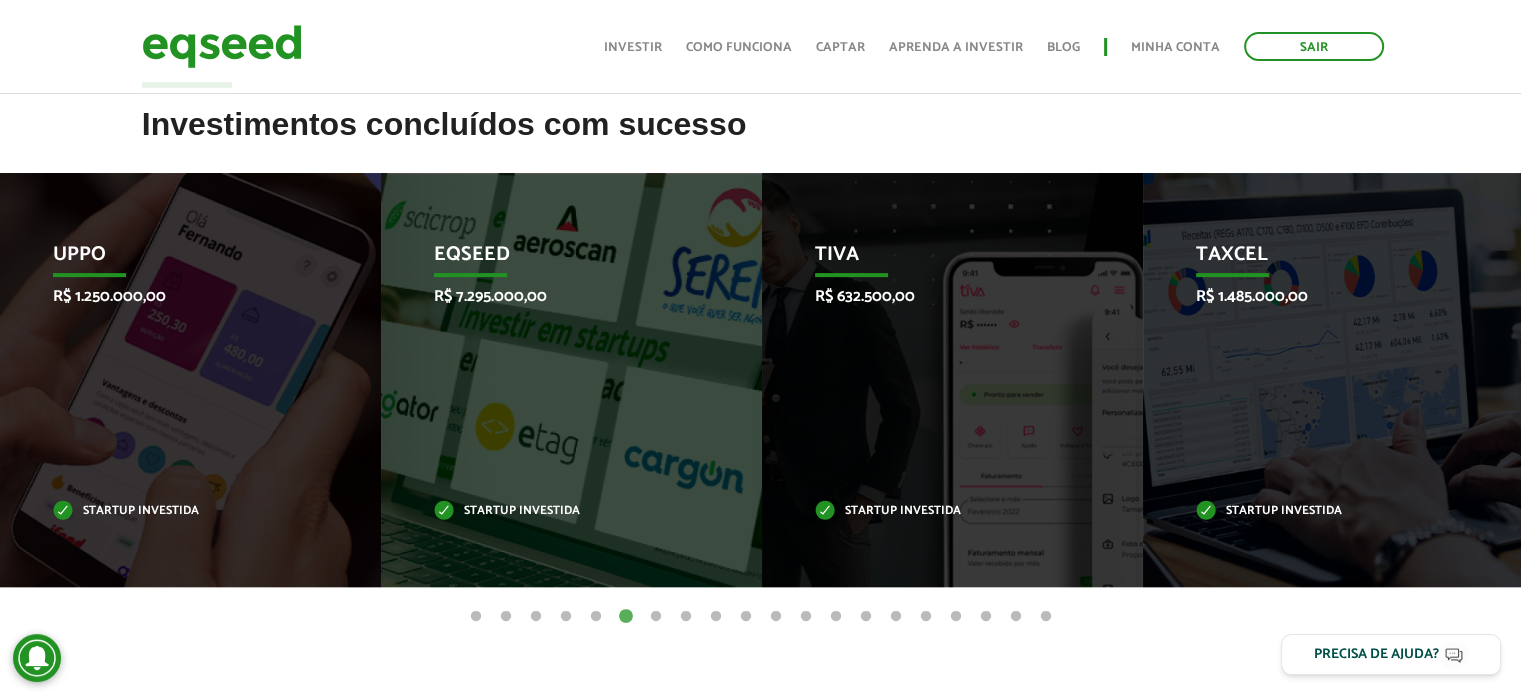 click on "7" at bounding box center [656, 617] 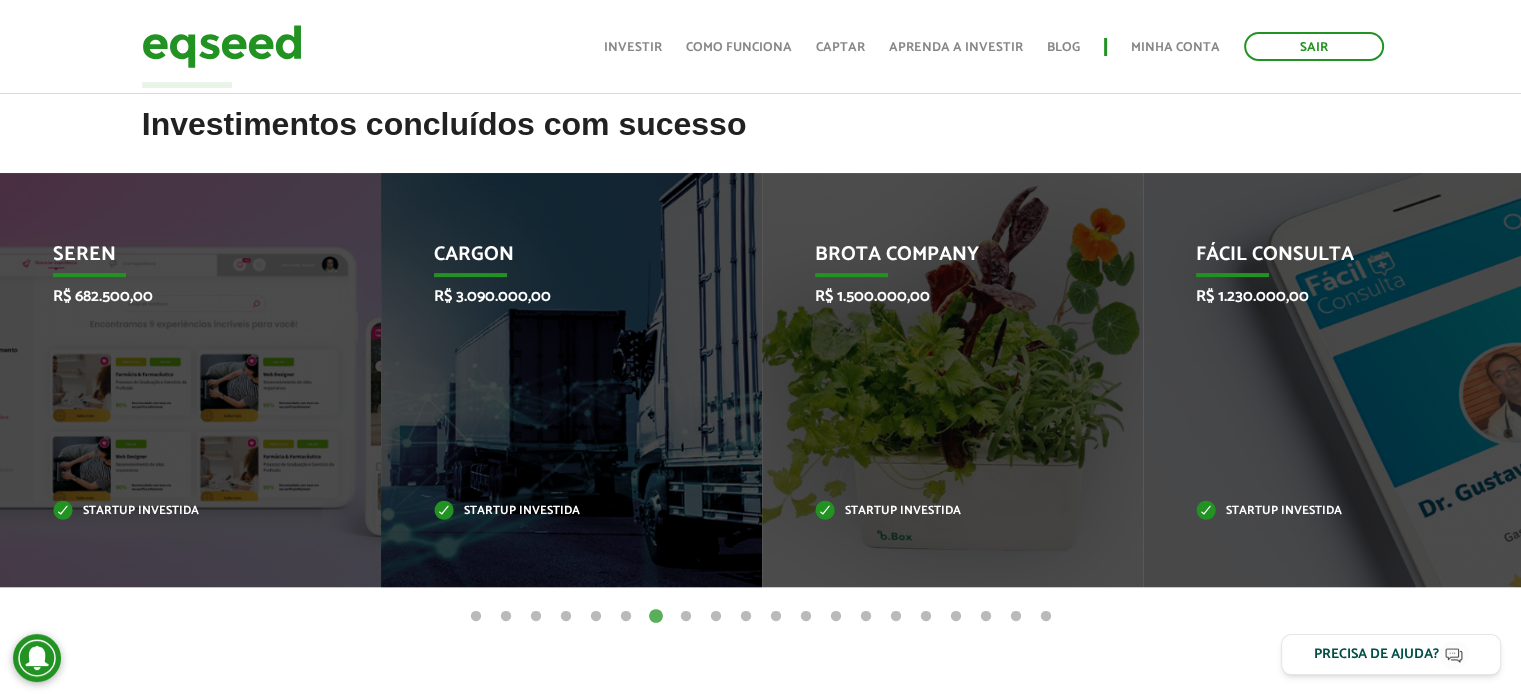 click on "1" at bounding box center (476, 617) 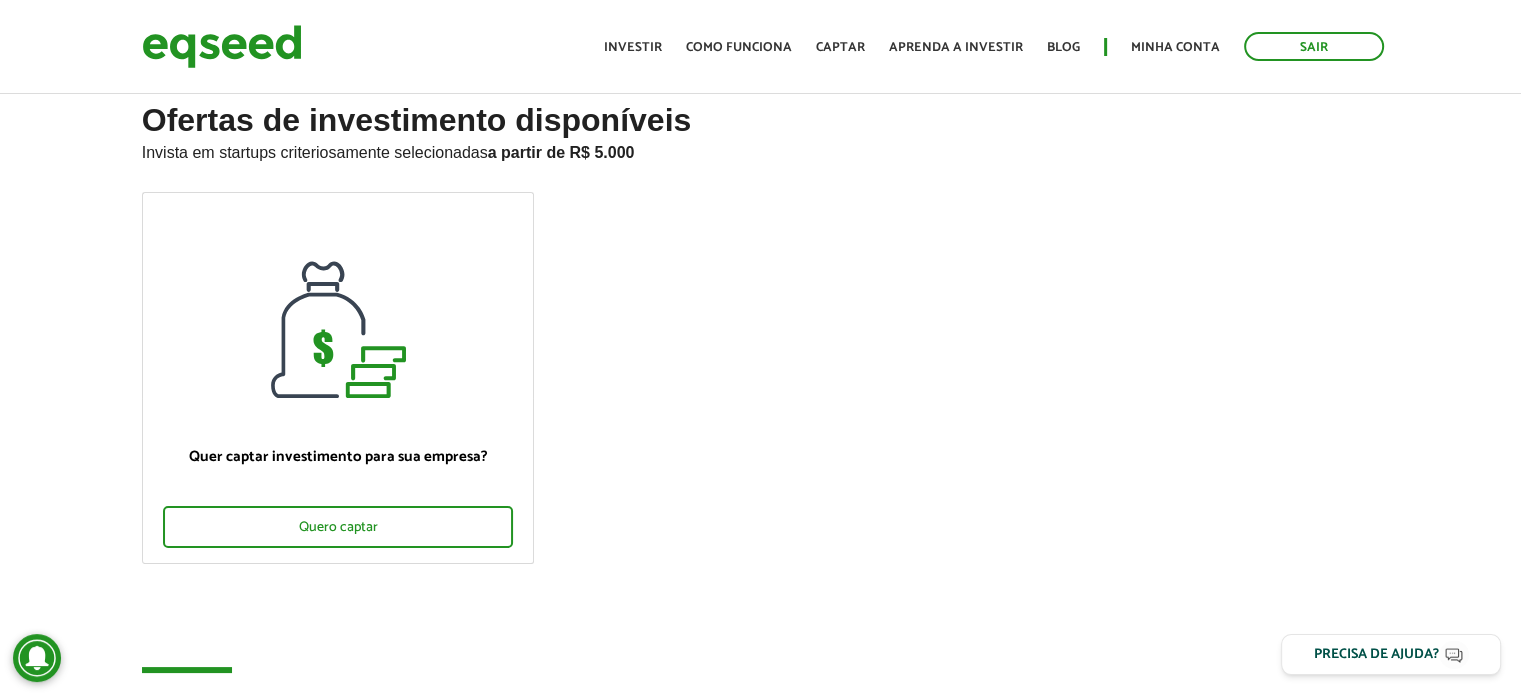 scroll, scrollTop: 0, scrollLeft: 0, axis: both 